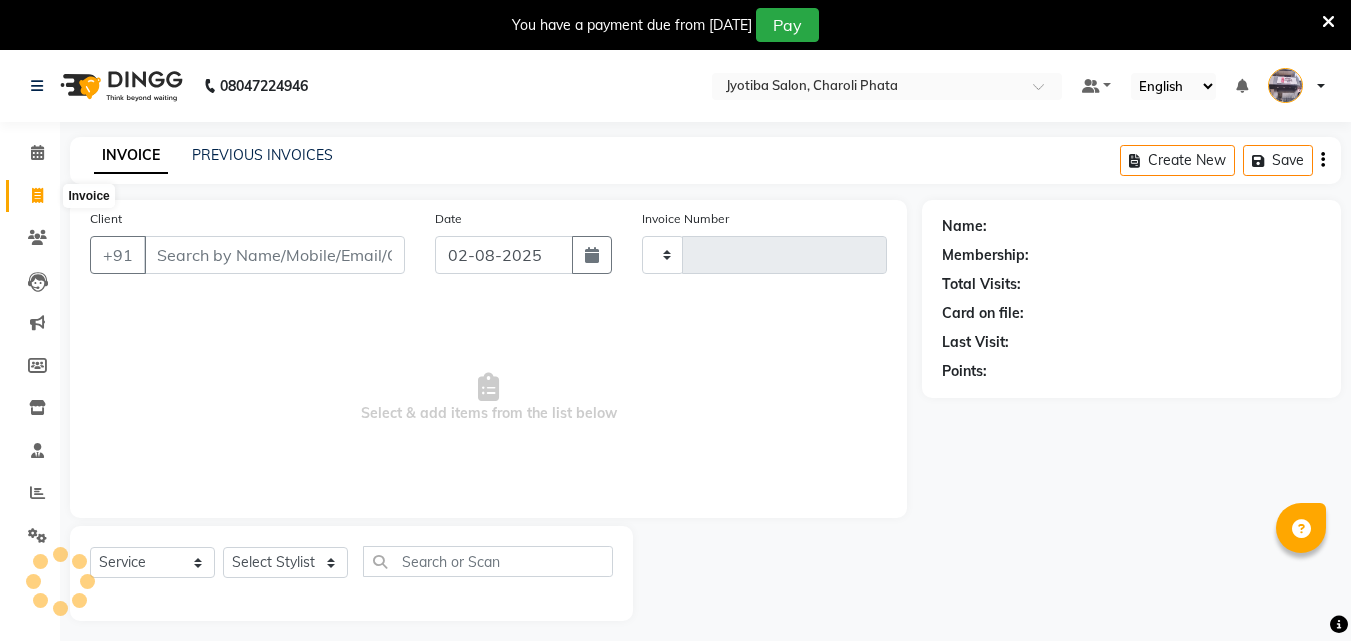 select on "service" 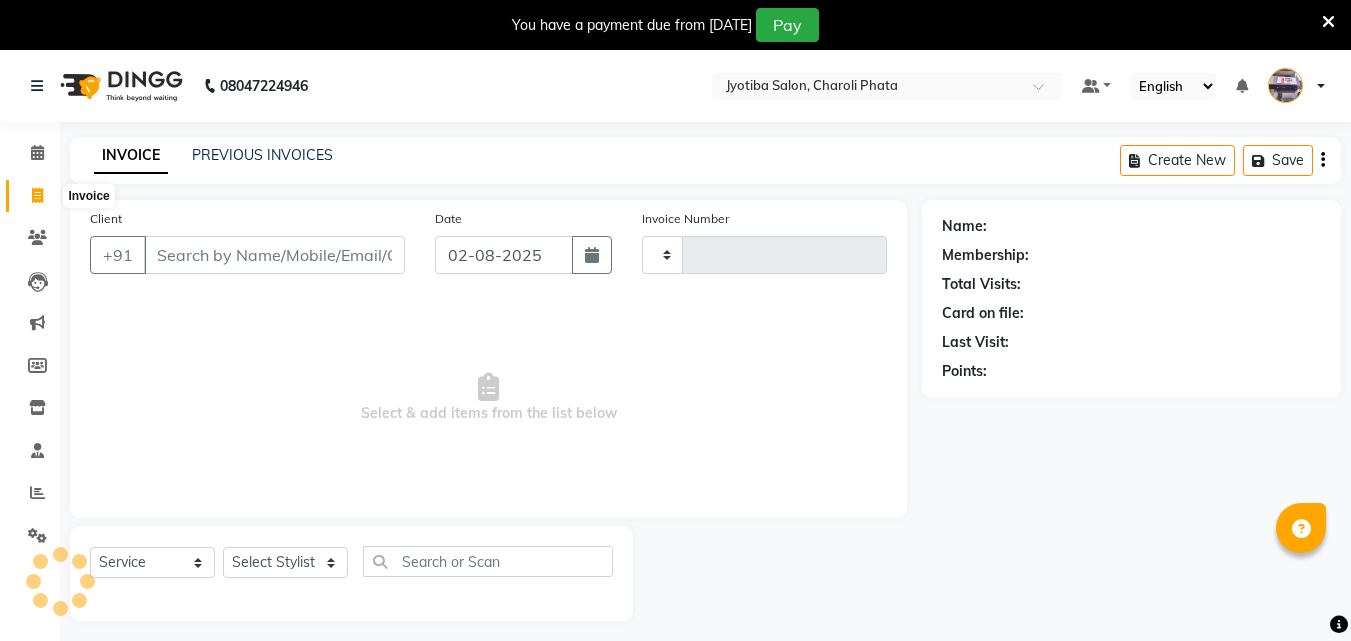 type on "0362" 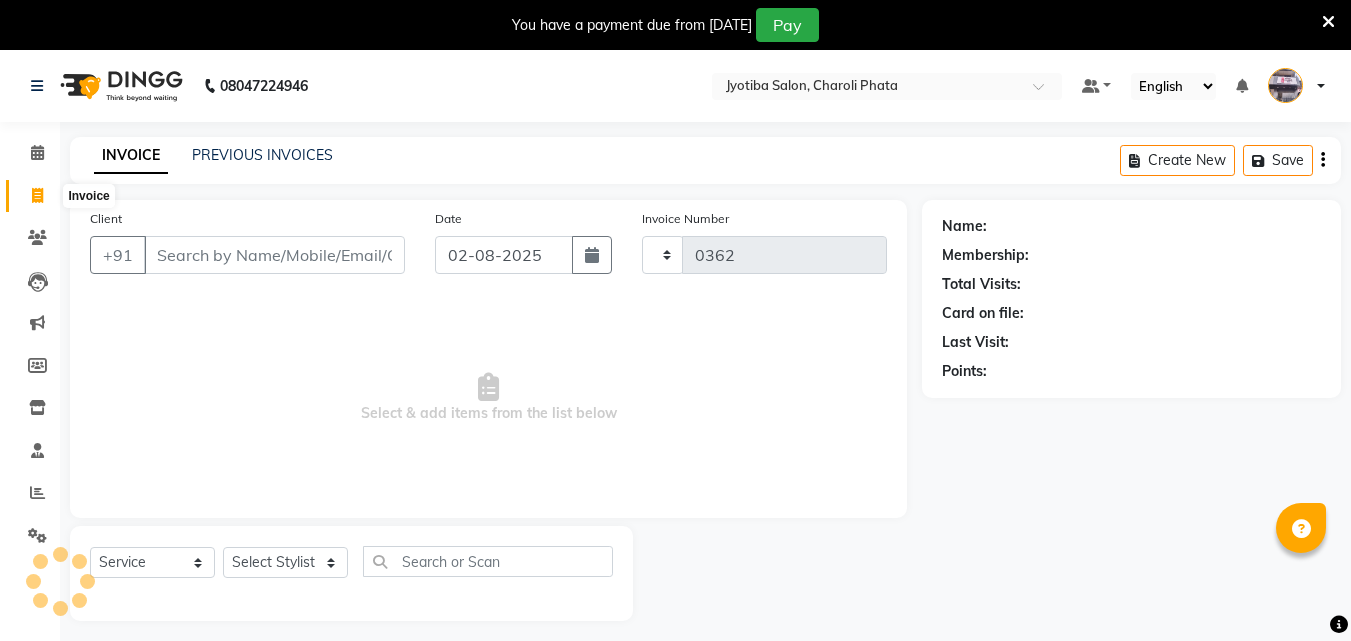 scroll, scrollTop: 0, scrollLeft: 0, axis: both 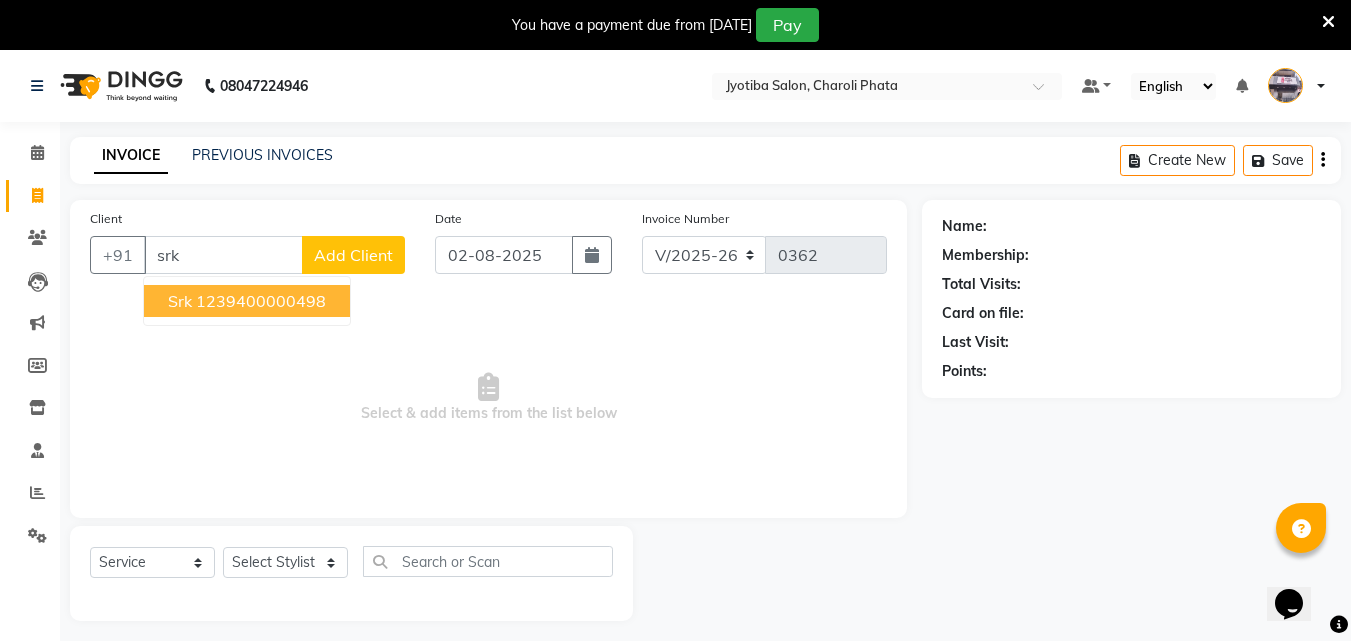 click on "srk" at bounding box center (180, 301) 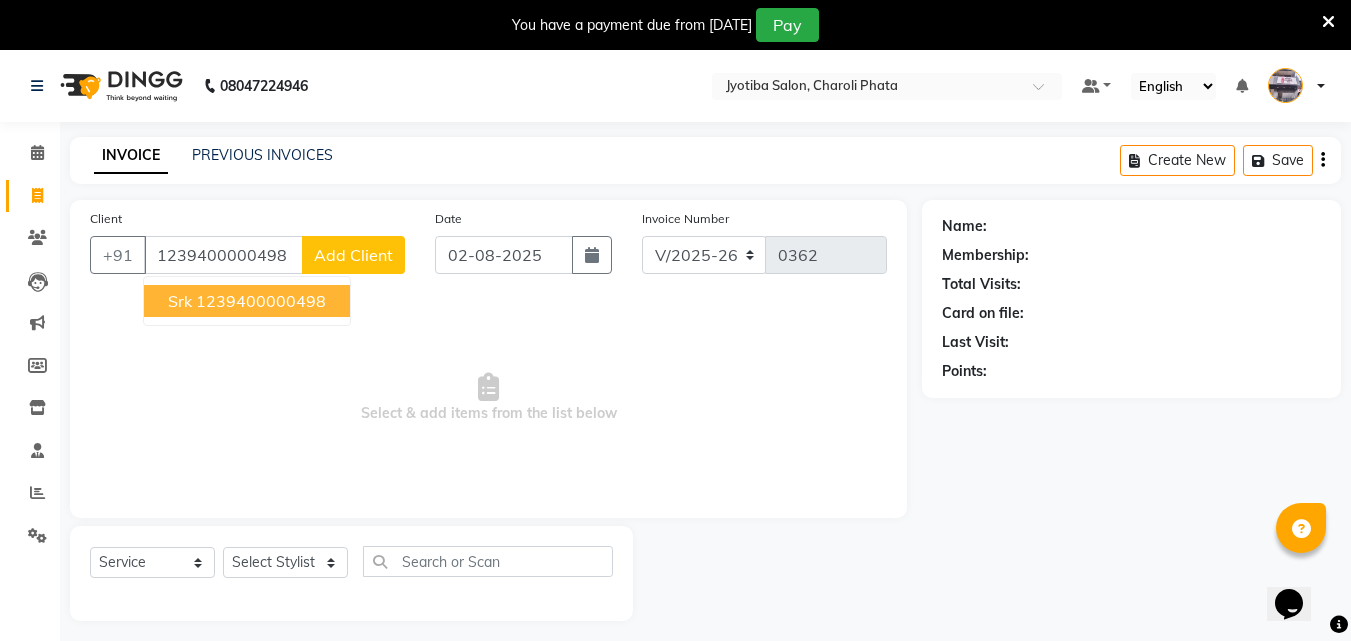 type on "1239400000498" 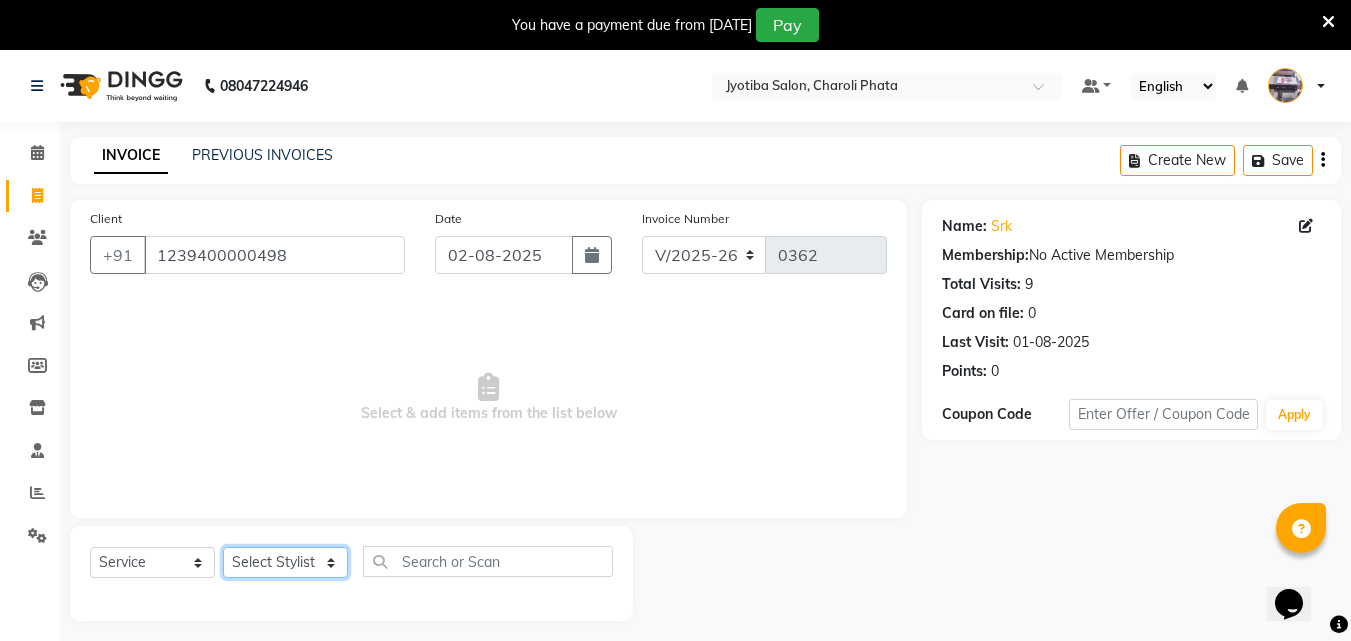 click on "Select Stylist Ali Amol Juned PMS Rihan shop exe emply" 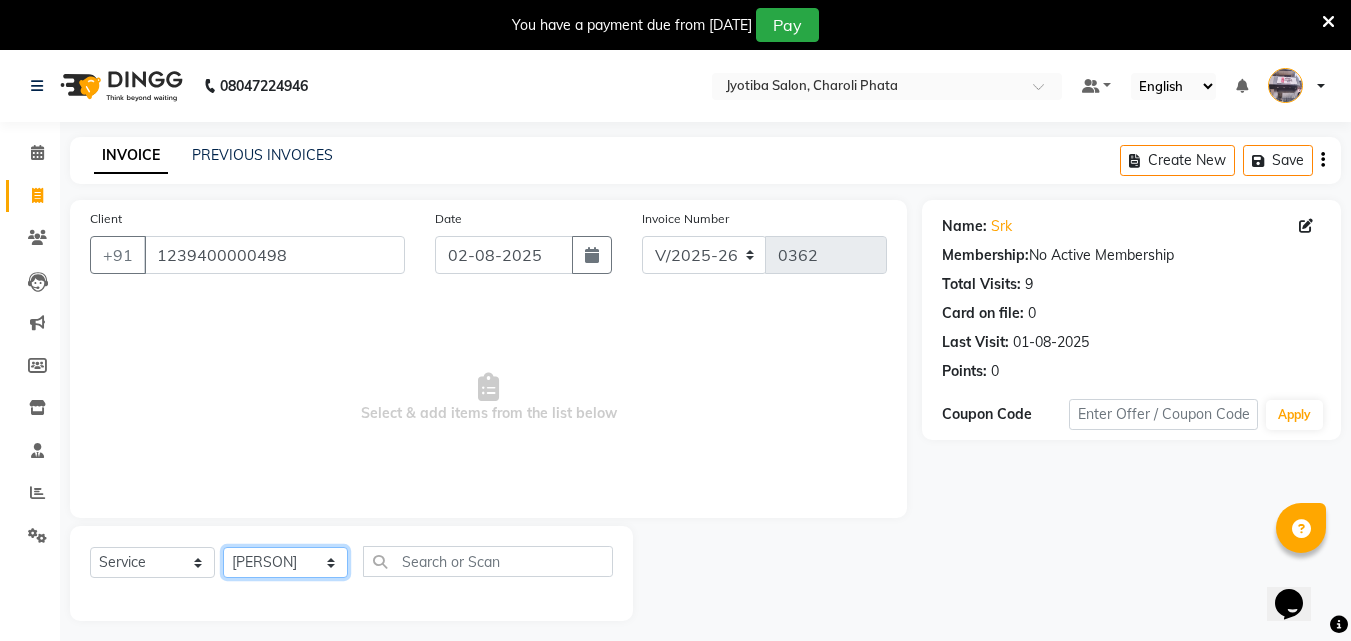 click on "Select Stylist Ali Amol Juned PMS Rihan shop exe emply" 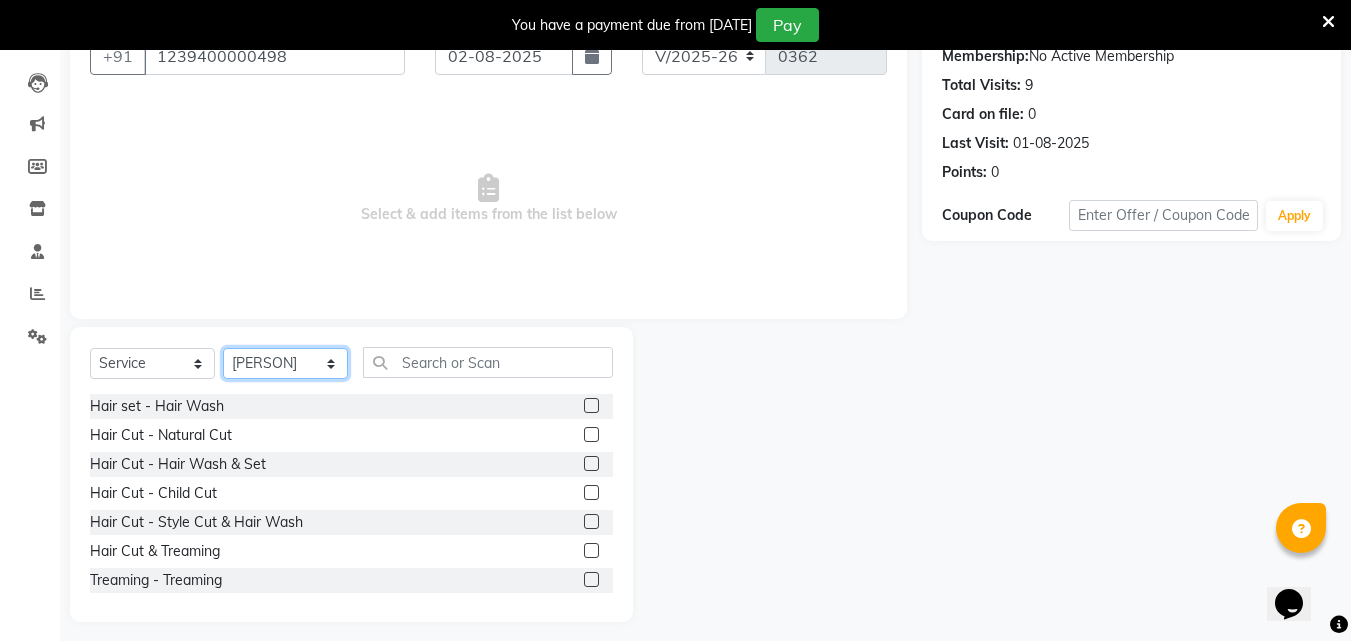 scroll, scrollTop: 207, scrollLeft: 0, axis: vertical 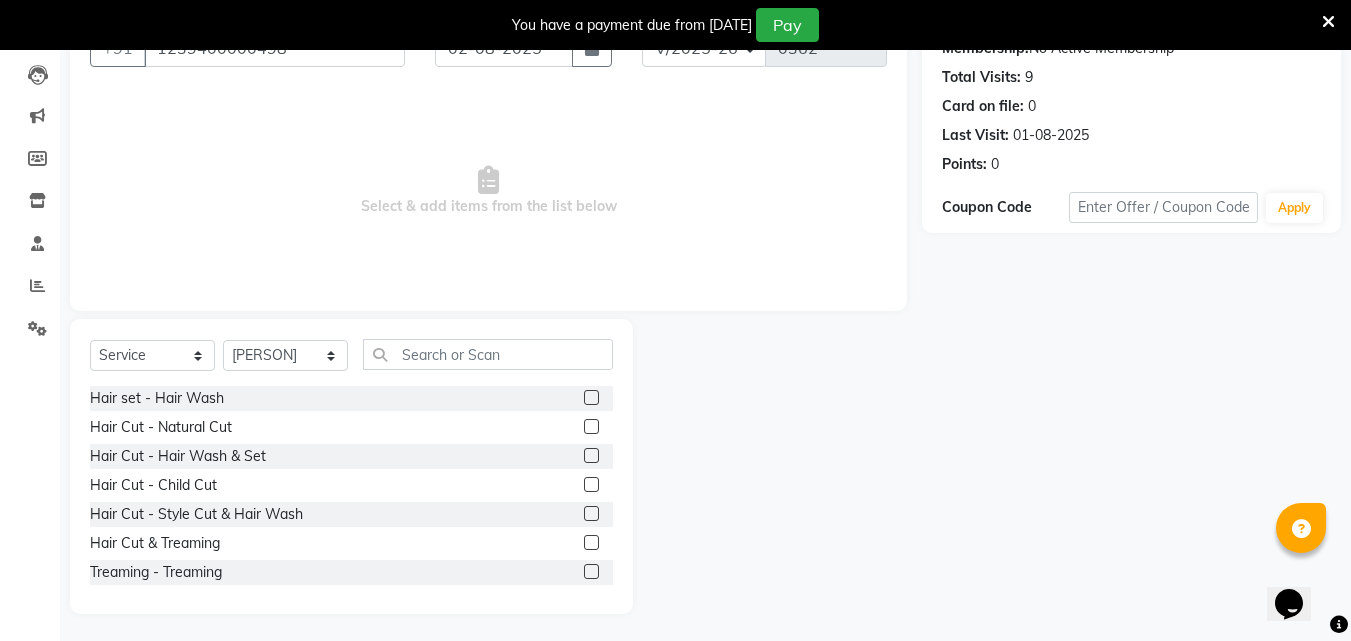 click 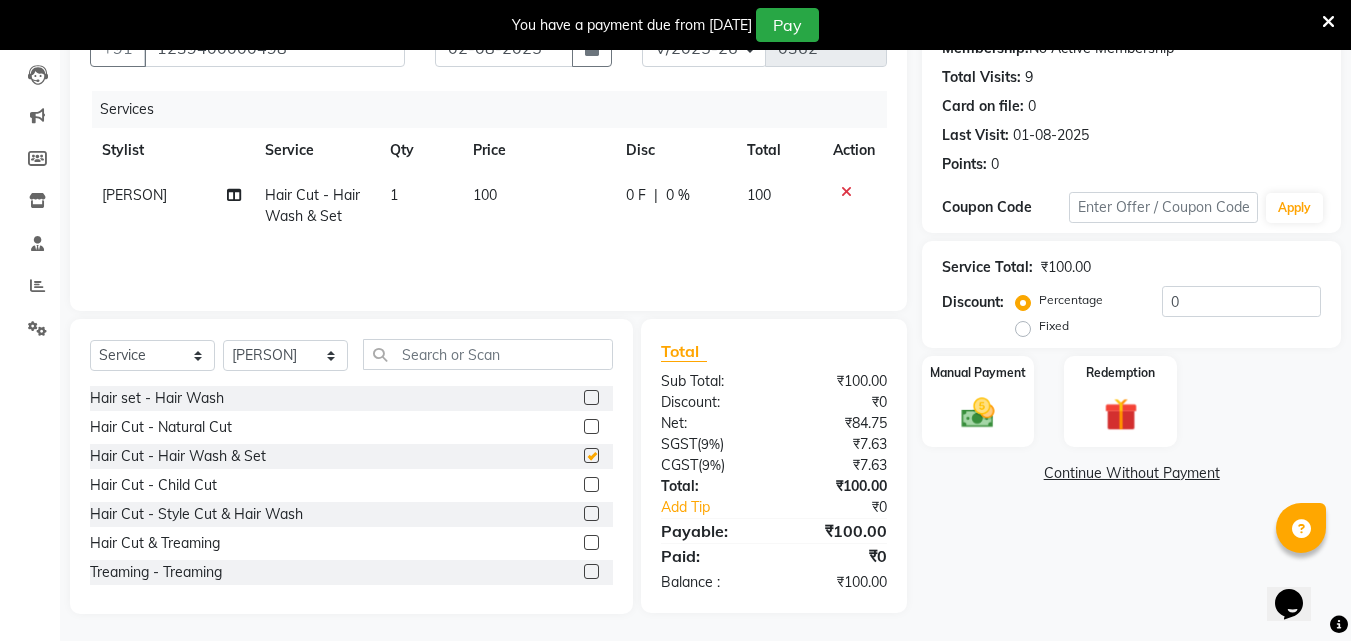 checkbox on "false" 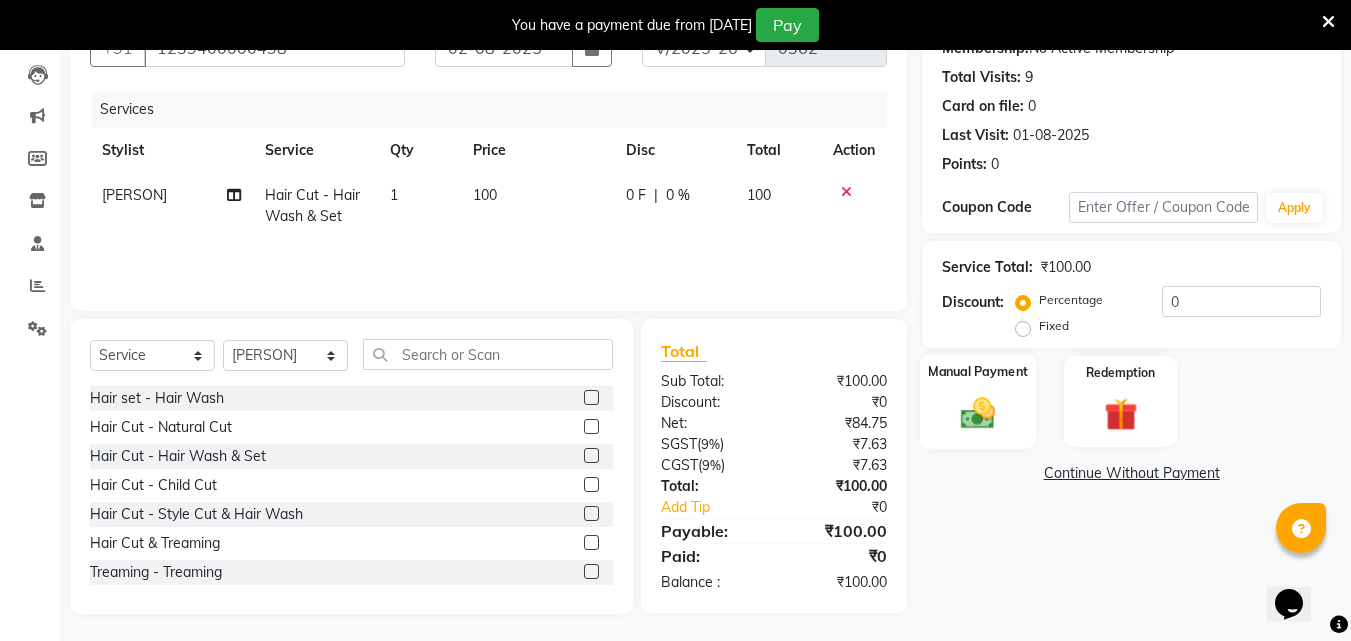 click 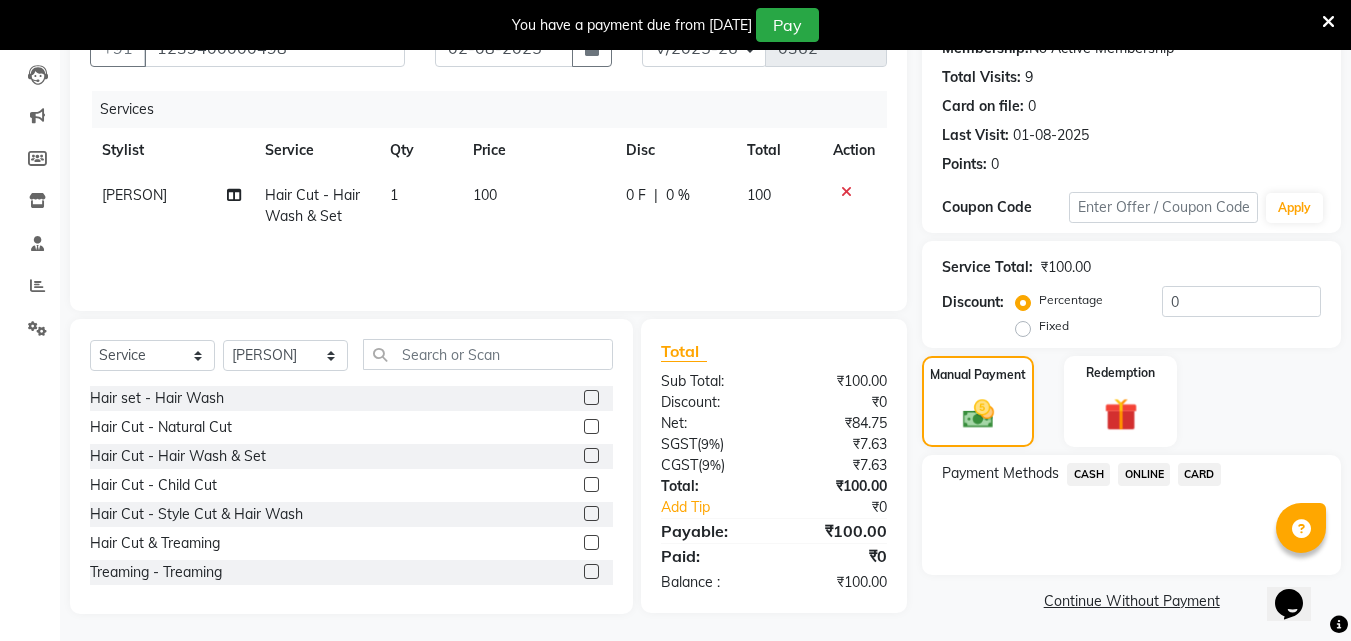 click on "ONLINE" 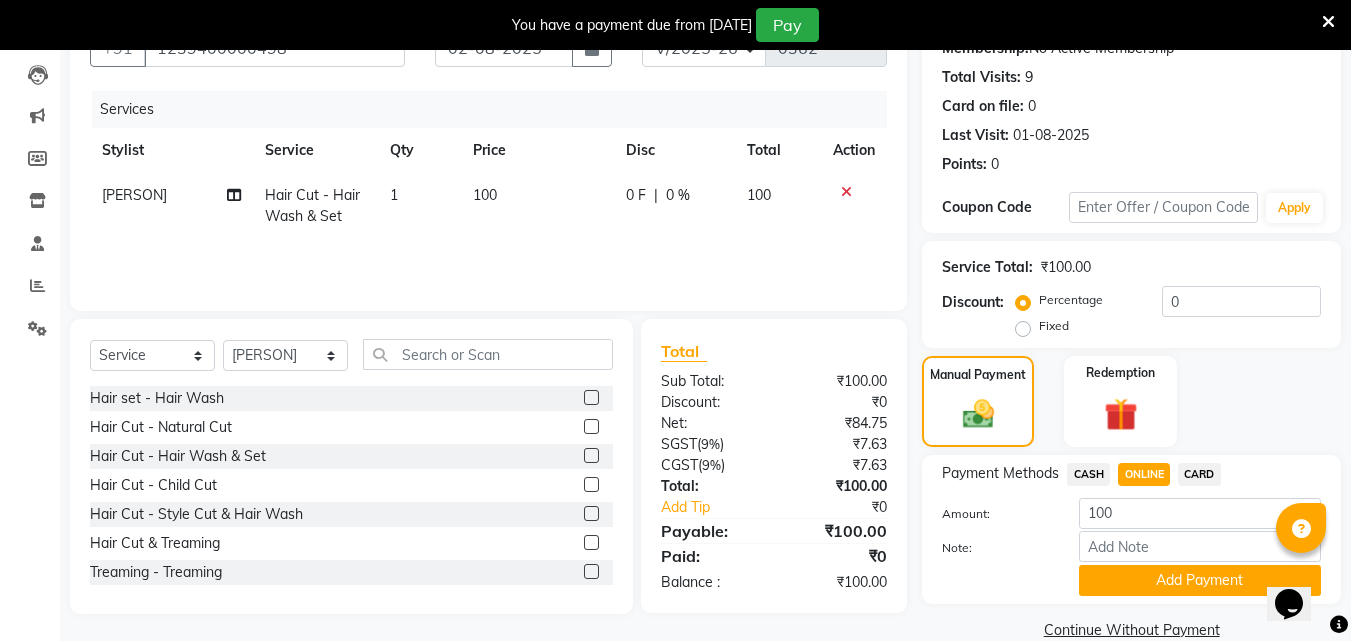 click 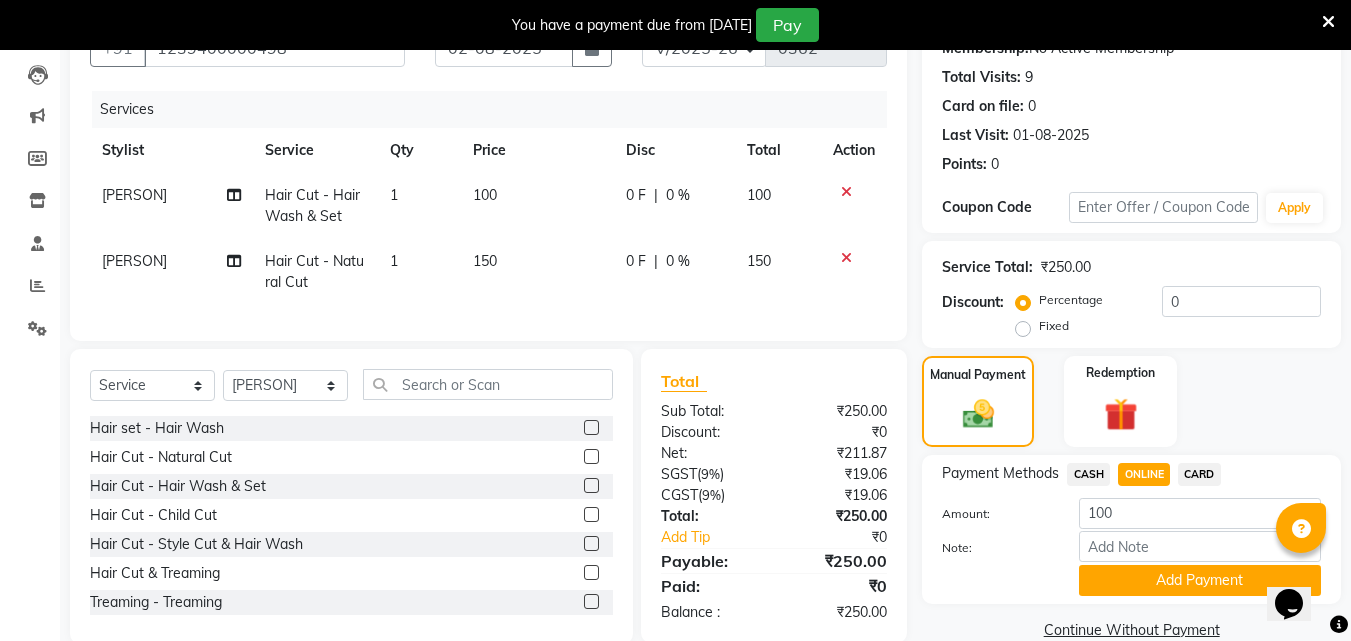 click 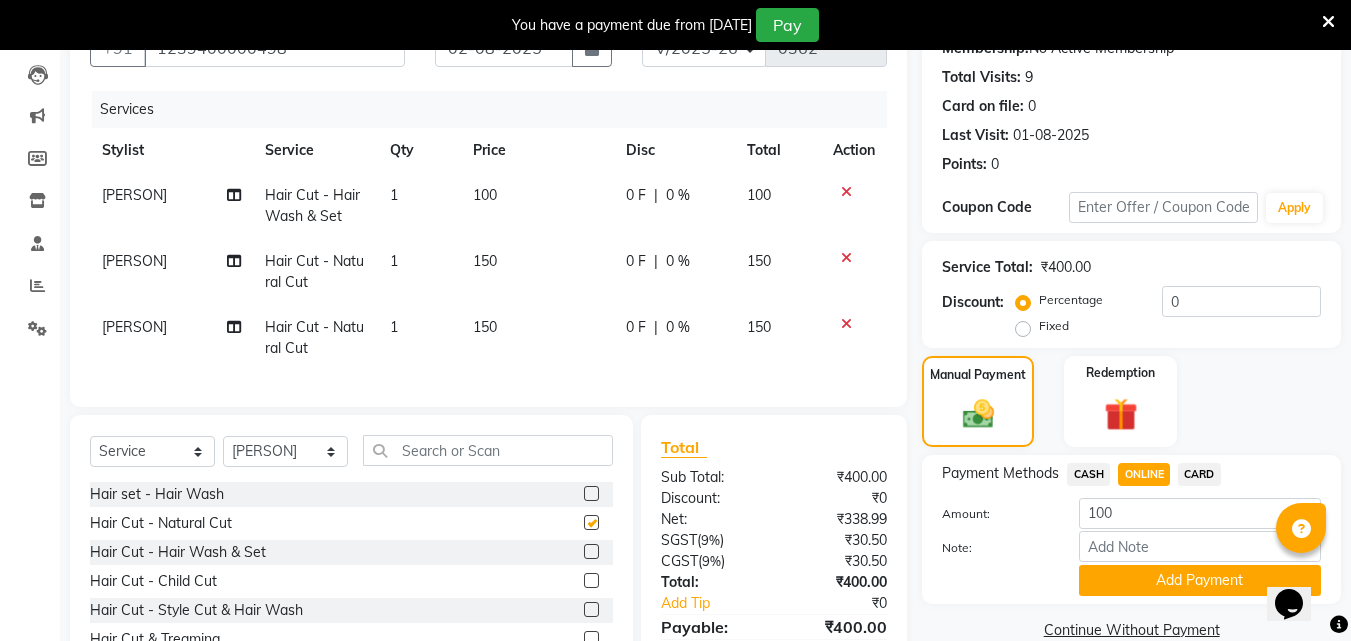 checkbox on "false" 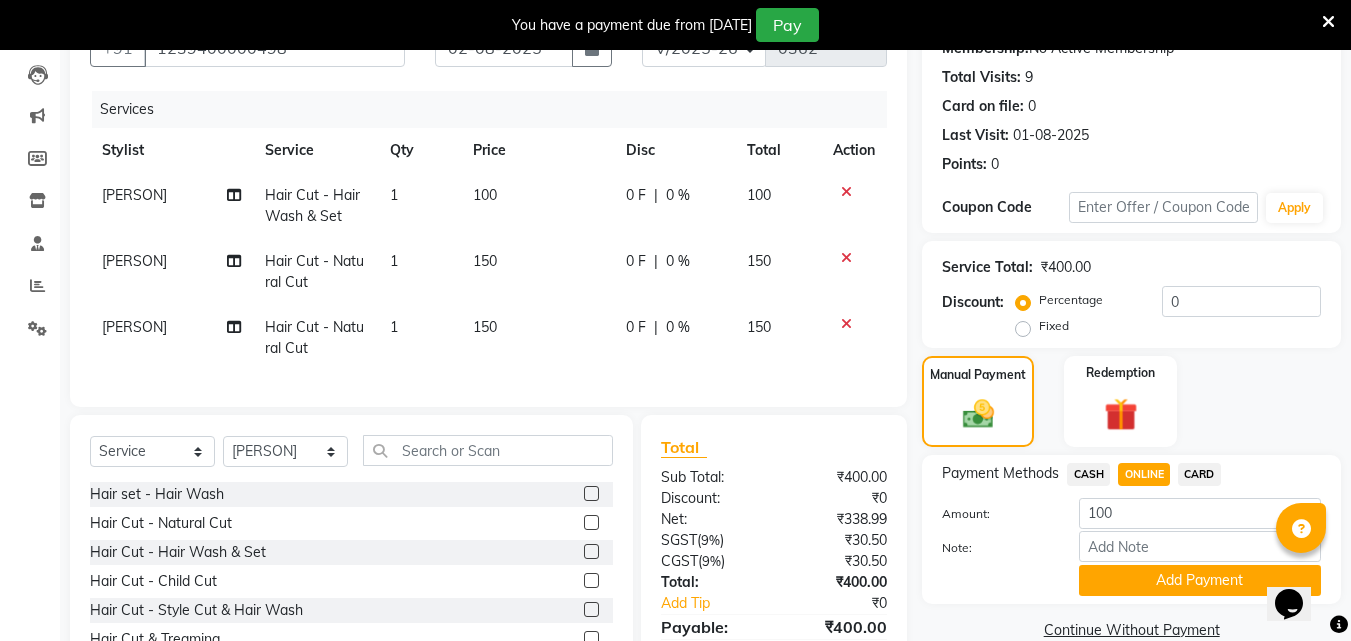 click 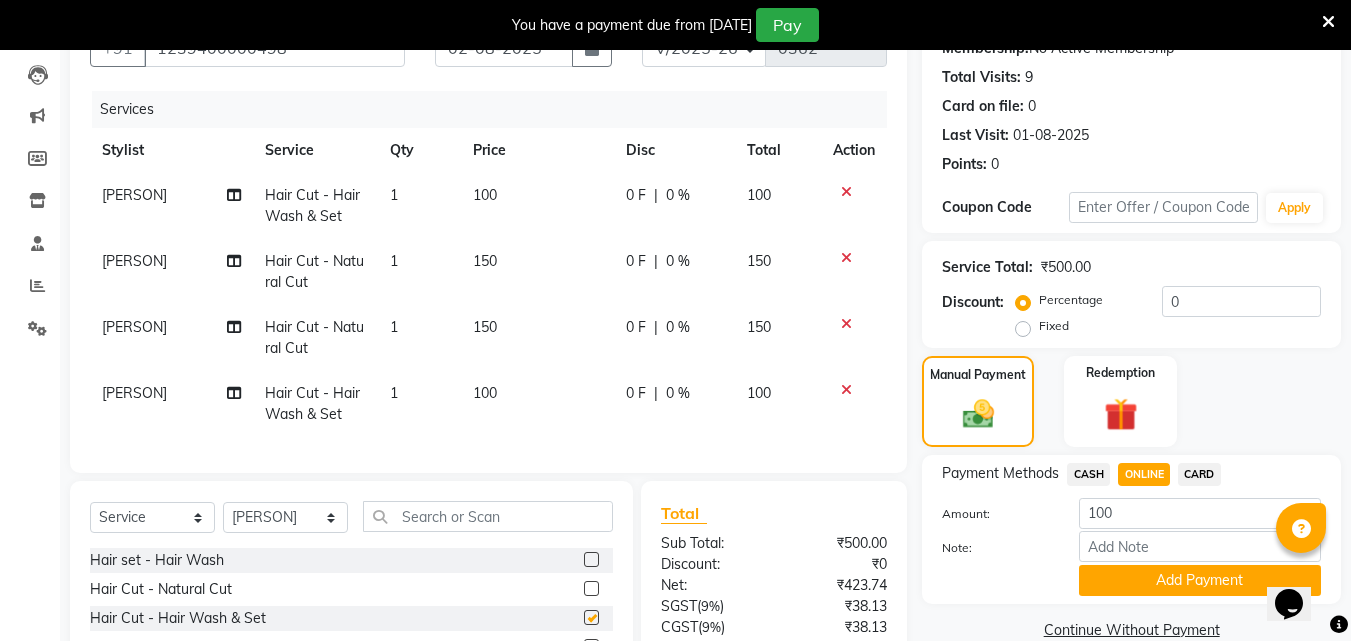 checkbox on "false" 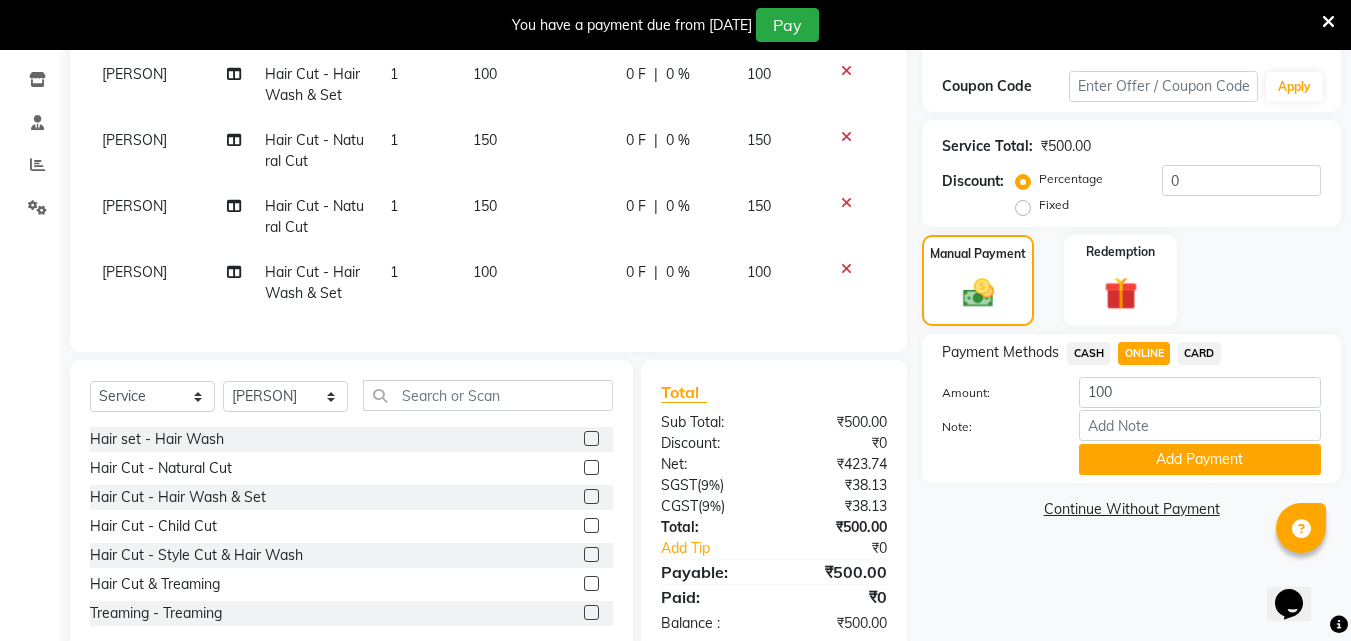 scroll, scrollTop: 387, scrollLeft: 0, axis: vertical 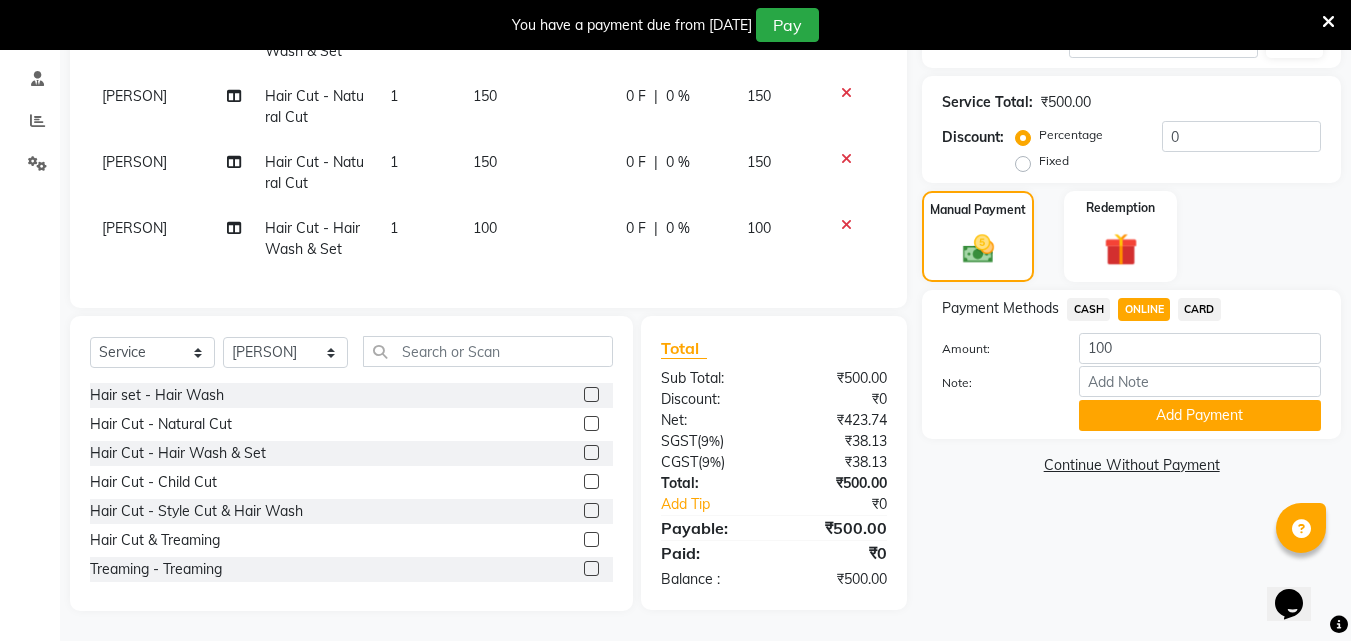 click 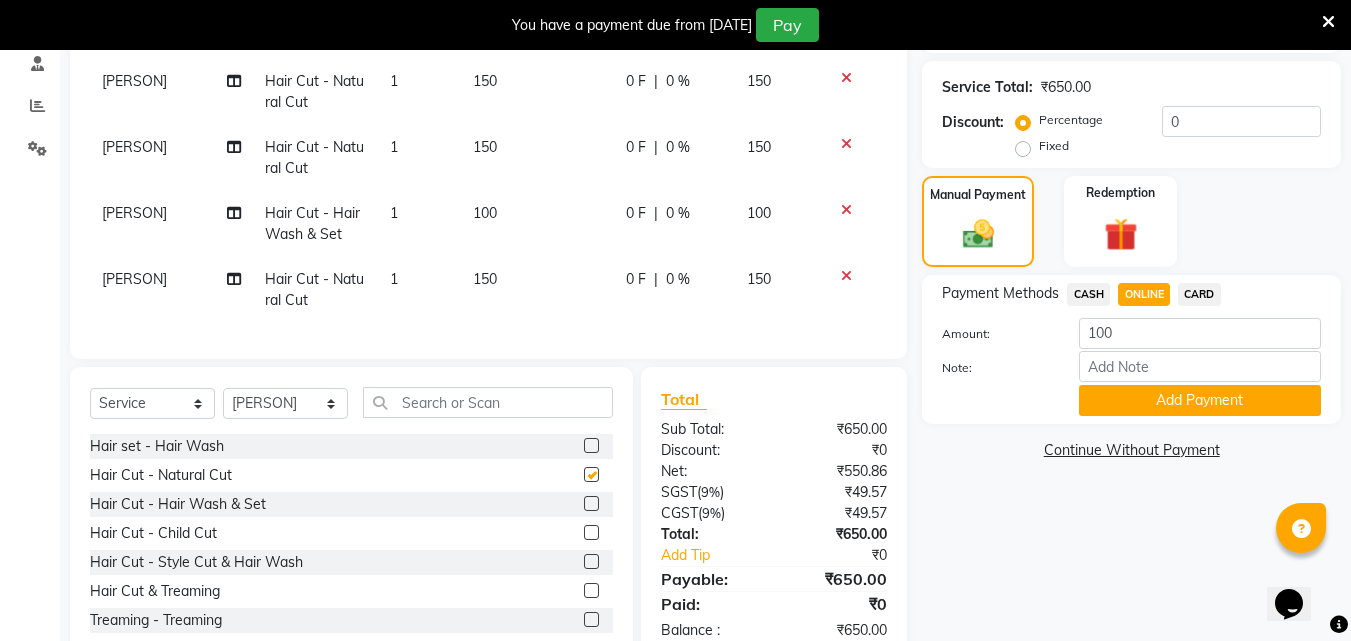 checkbox on "false" 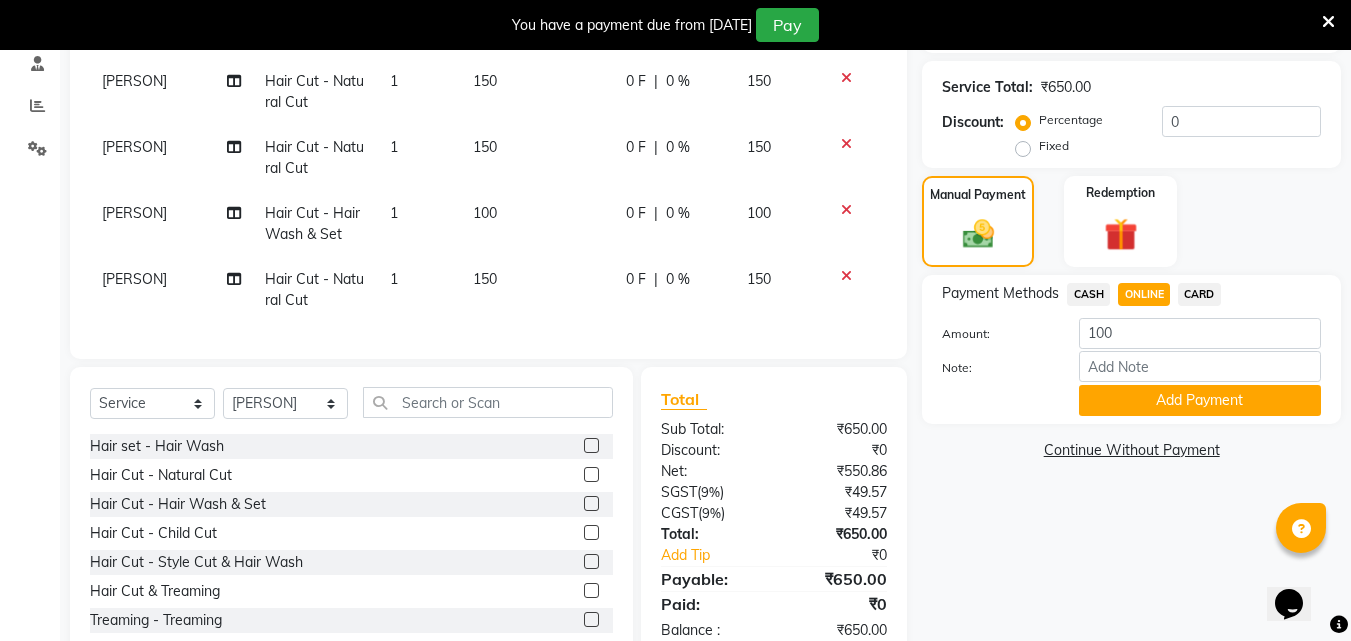 click 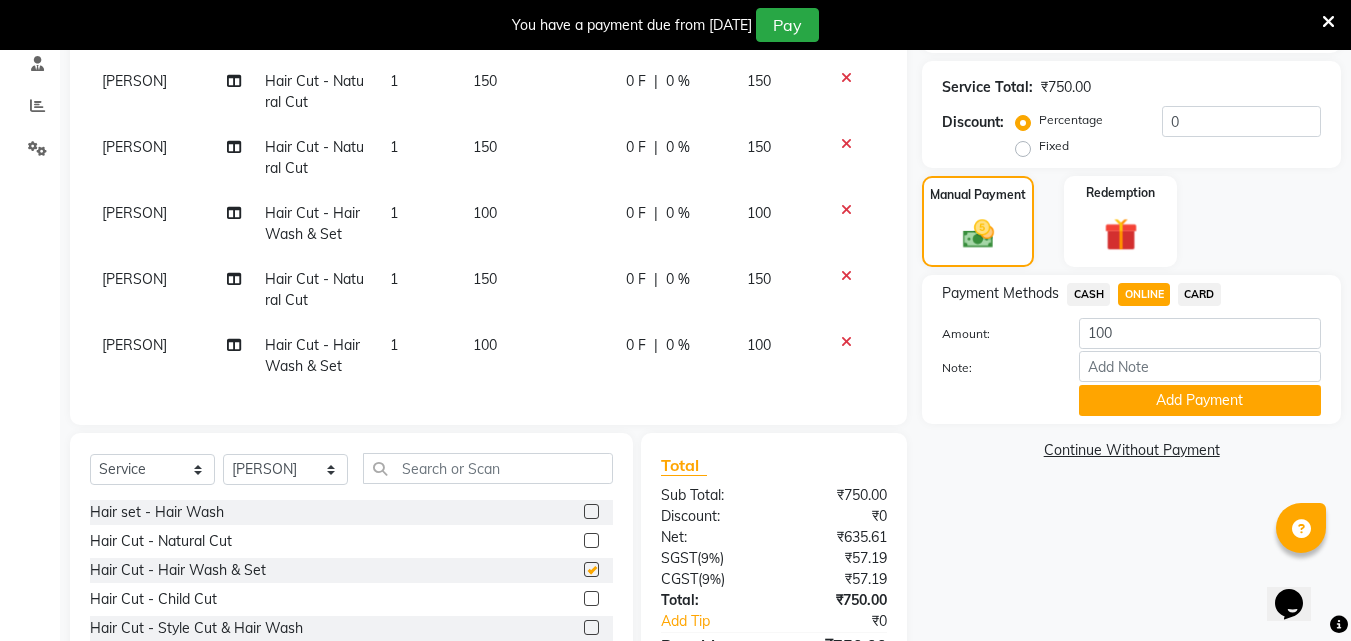 checkbox on "false" 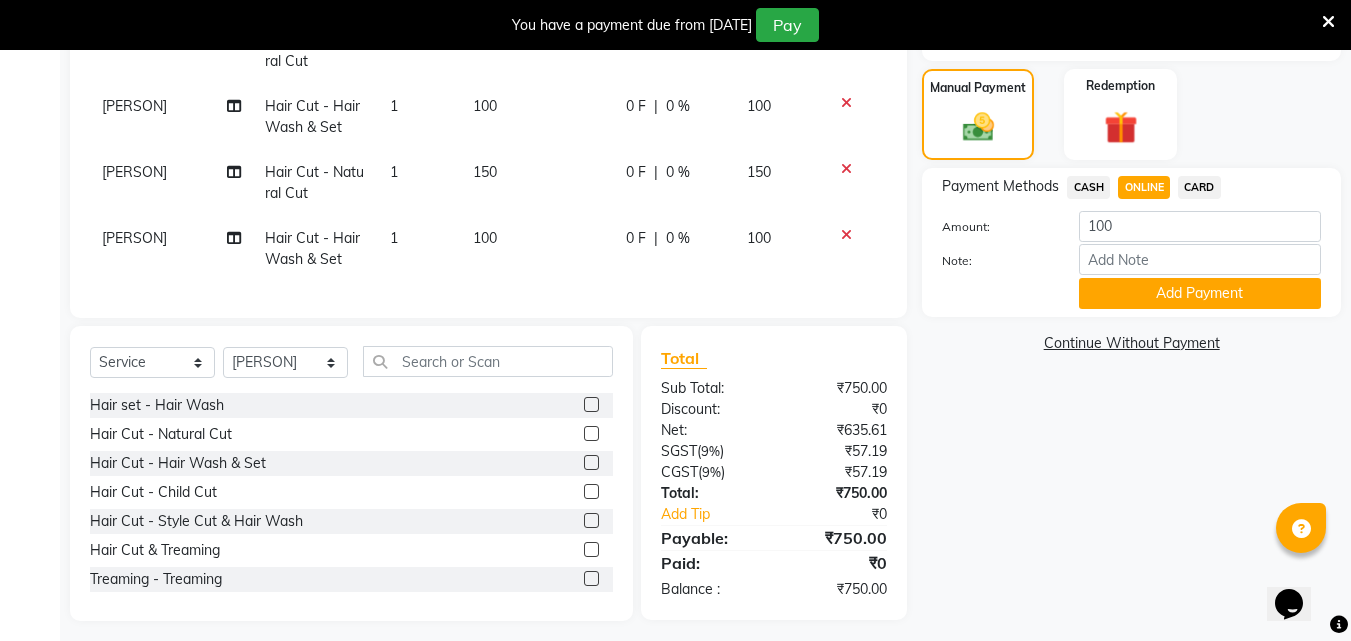 scroll, scrollTop: 510, scrollLeft: 0, axis: vertical 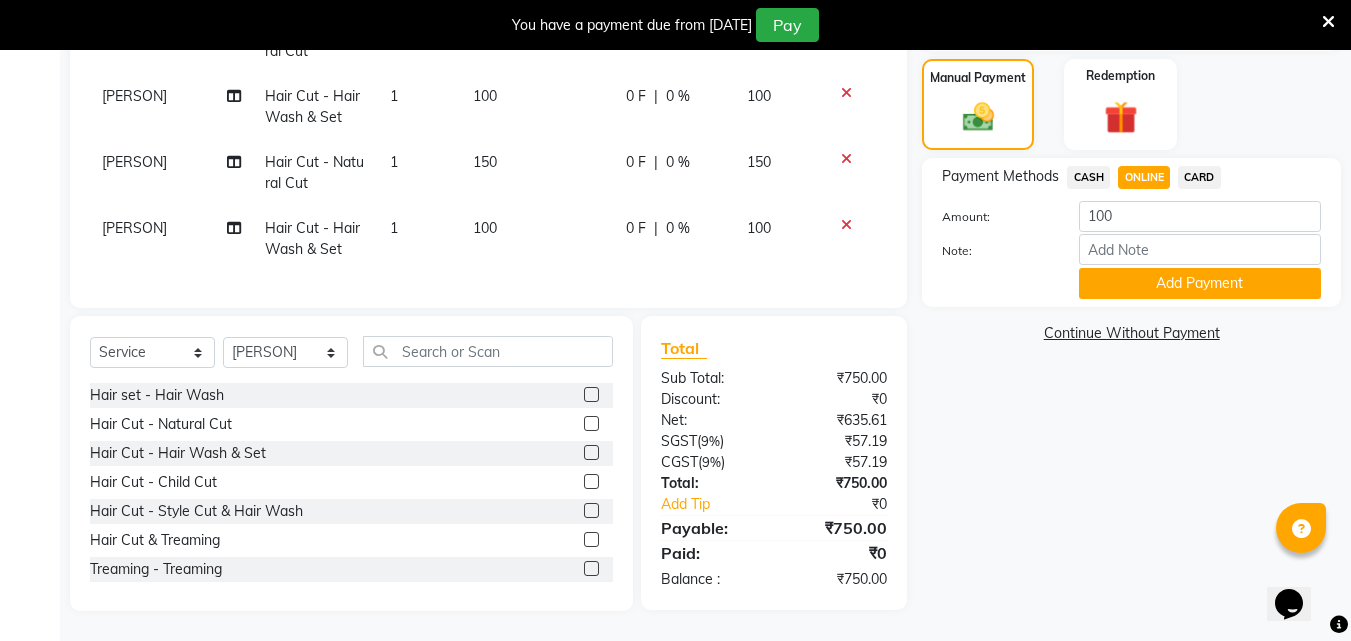 click on "ONLINE" 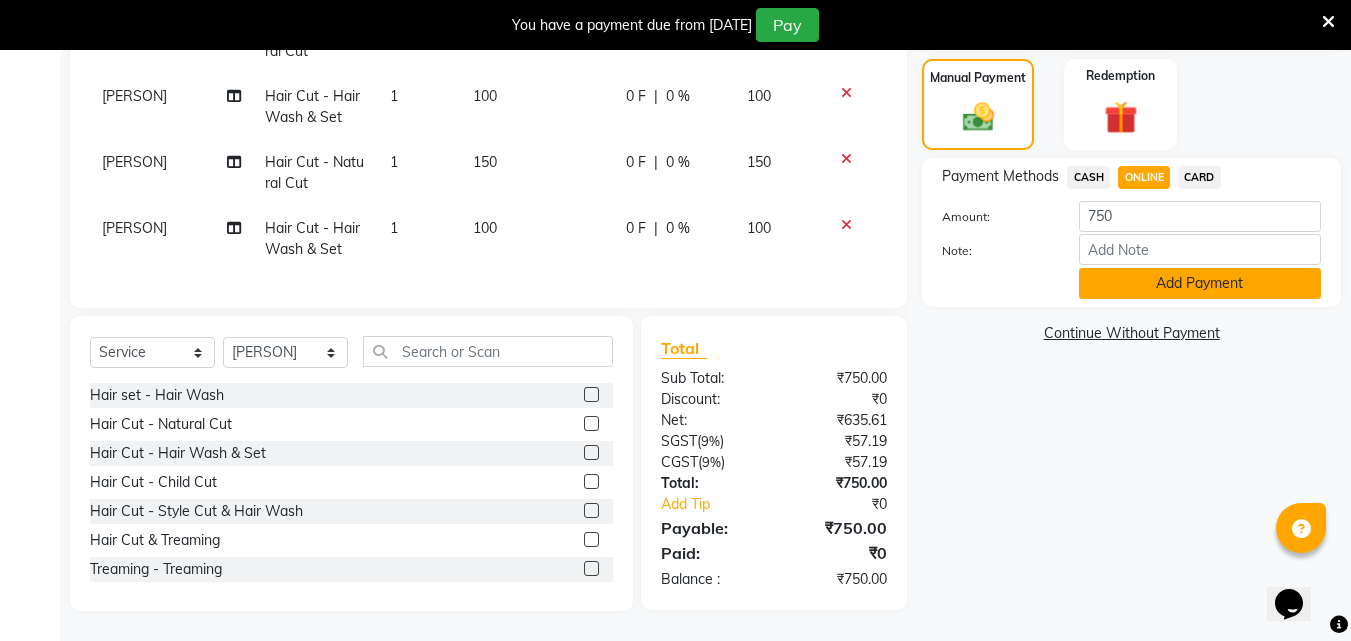 click on "Add Payment" 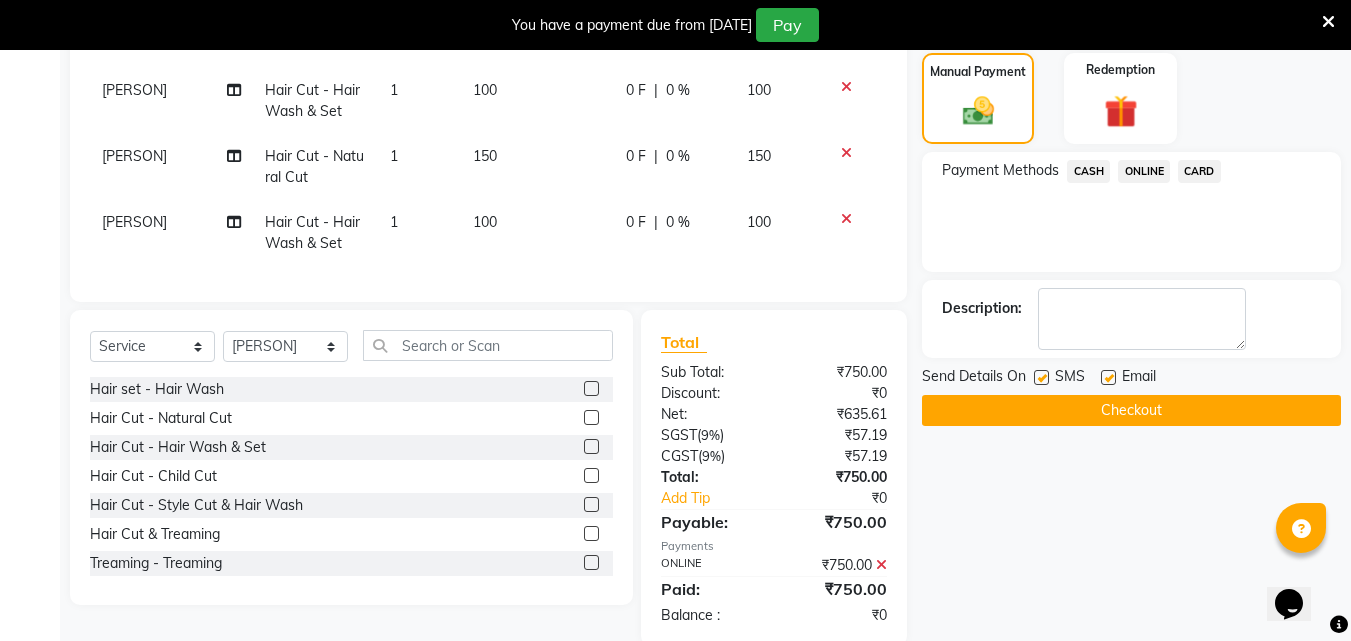click 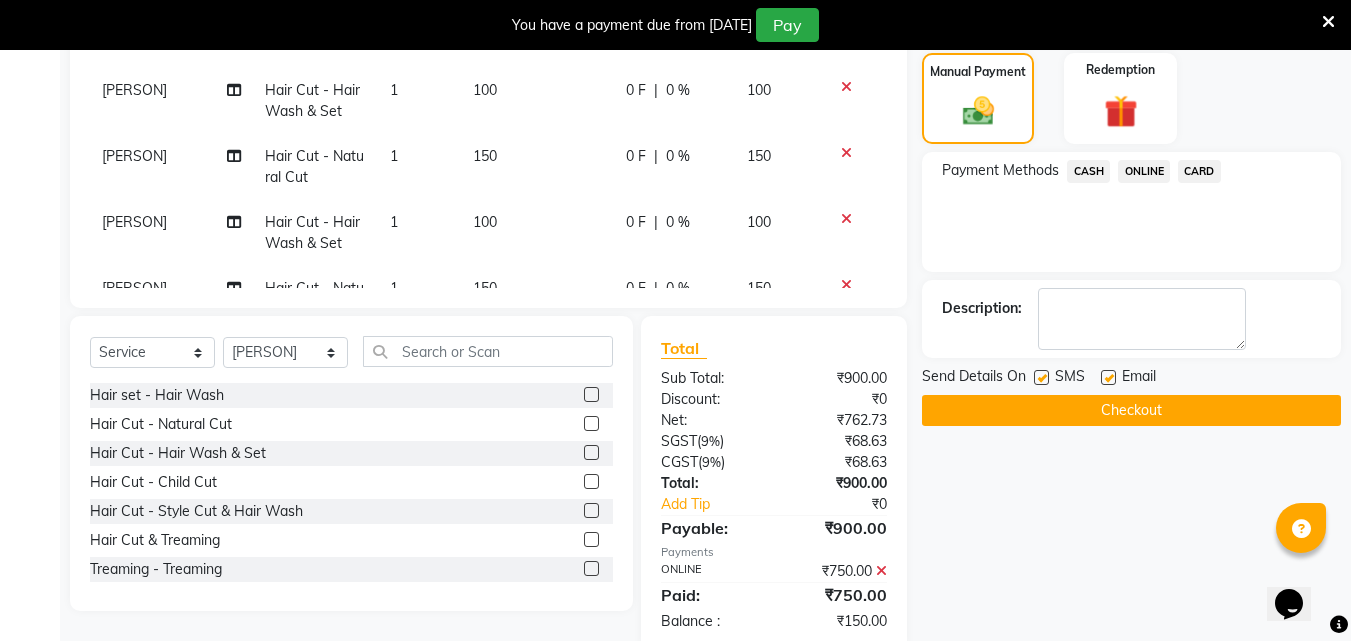 click 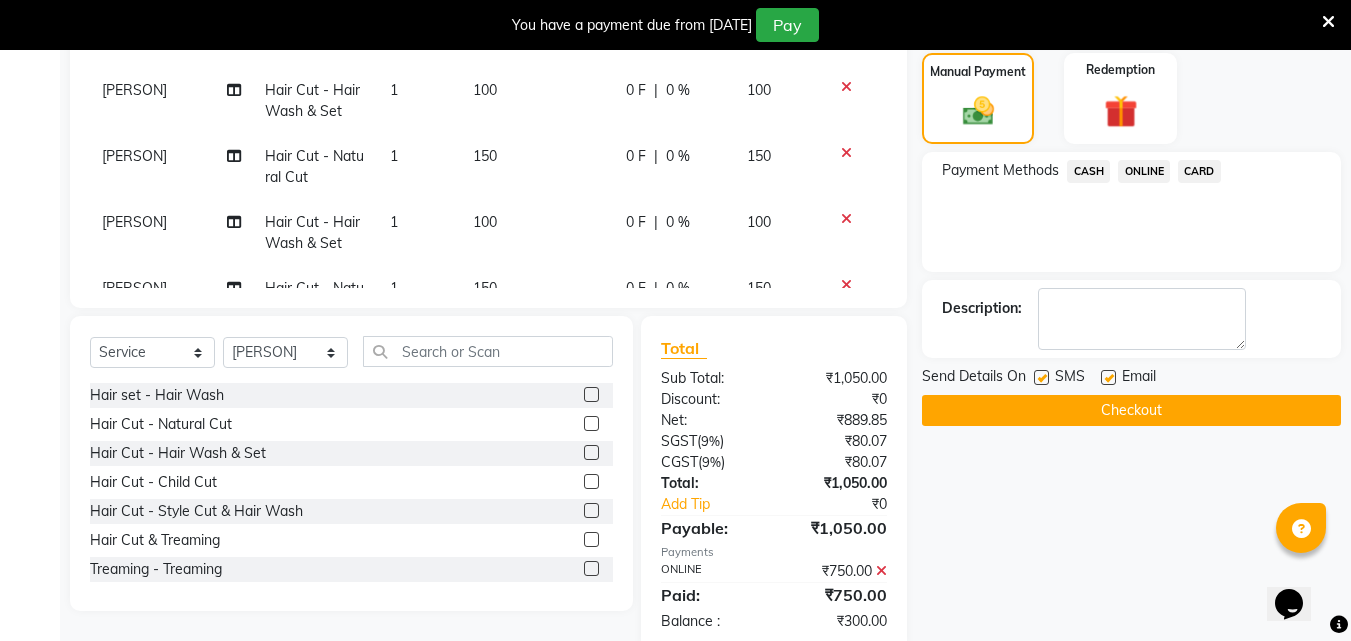 click 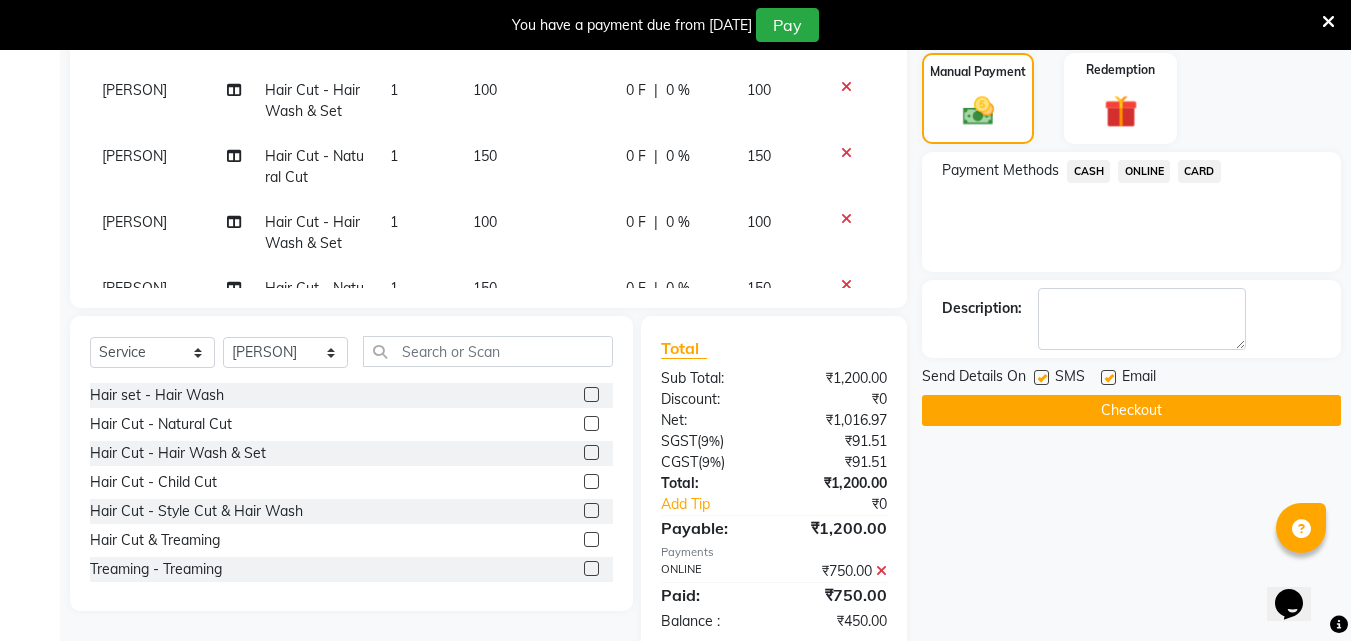 click 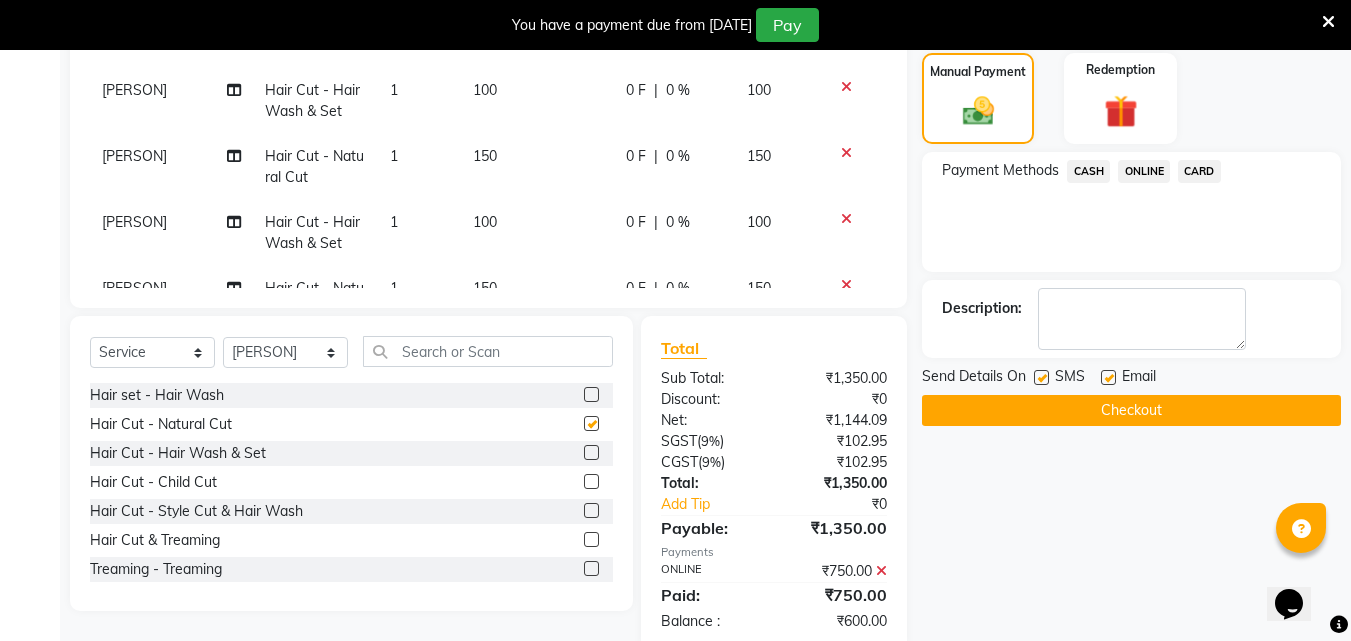 checkbox on "false" 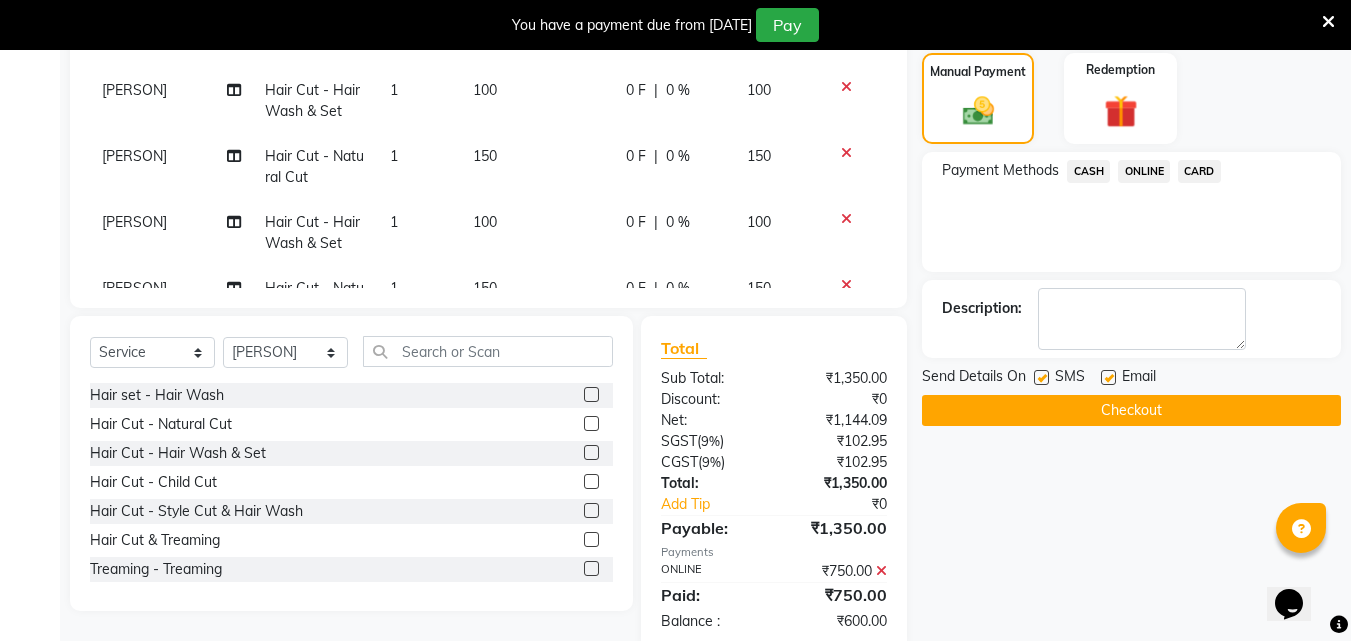 click on "CASH" 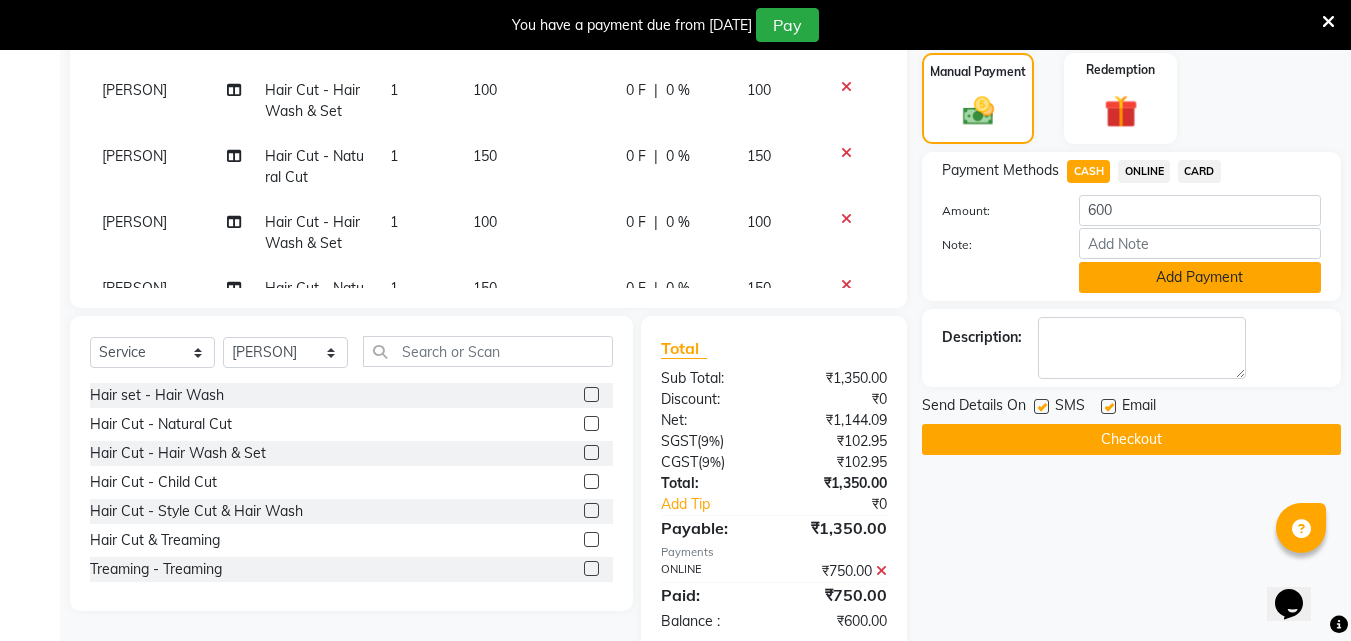 click on "Add Payment" 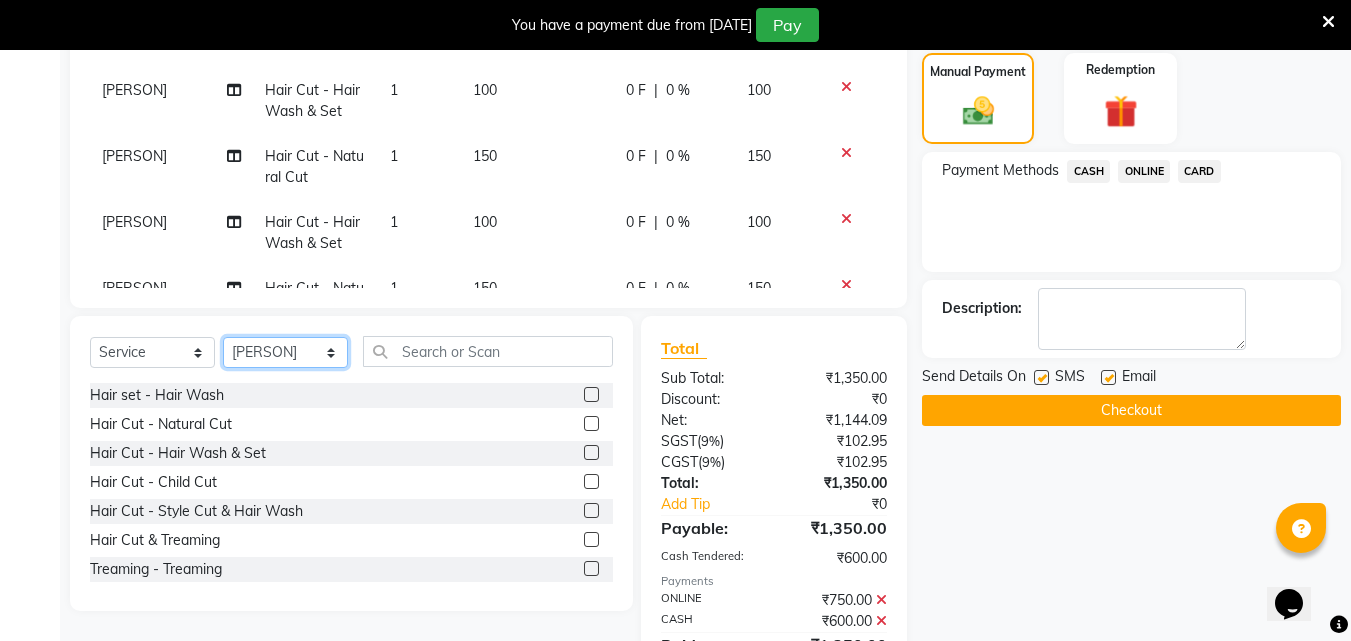 click on "Select Stylist Ali Amol Juned PMS Rihan shop exe emply" 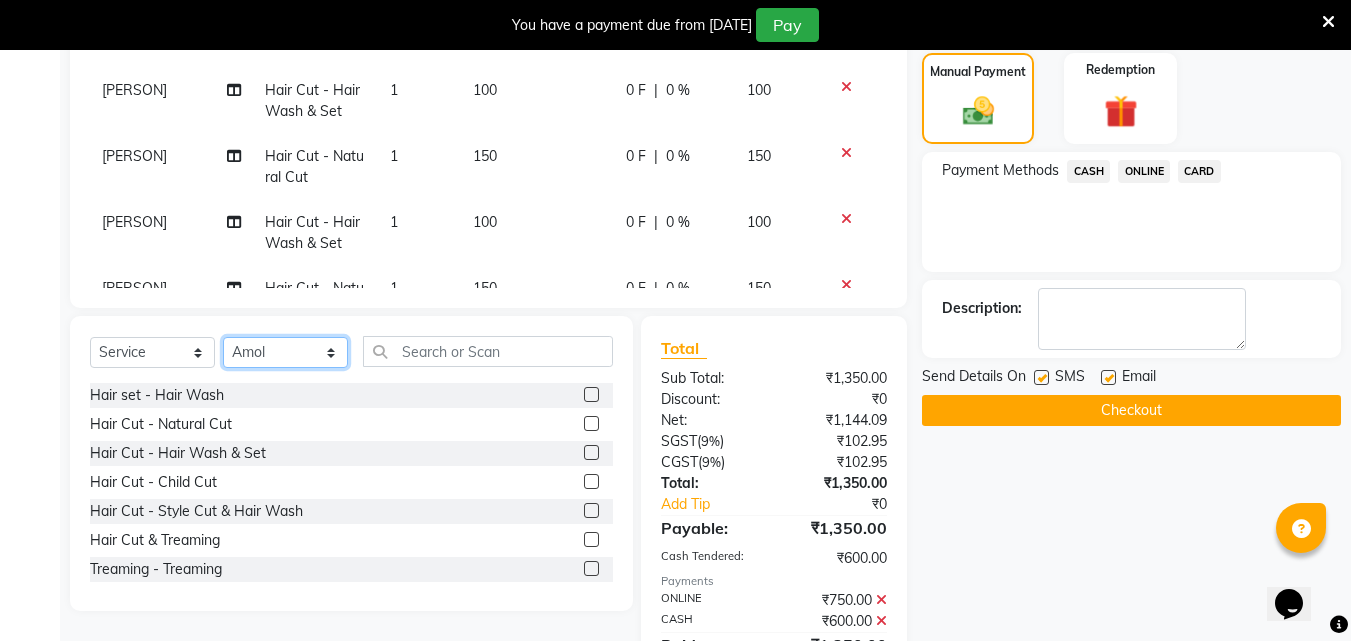 click on "Select Stylist Ali Amol Juned PMS Rihan shop exe emply" 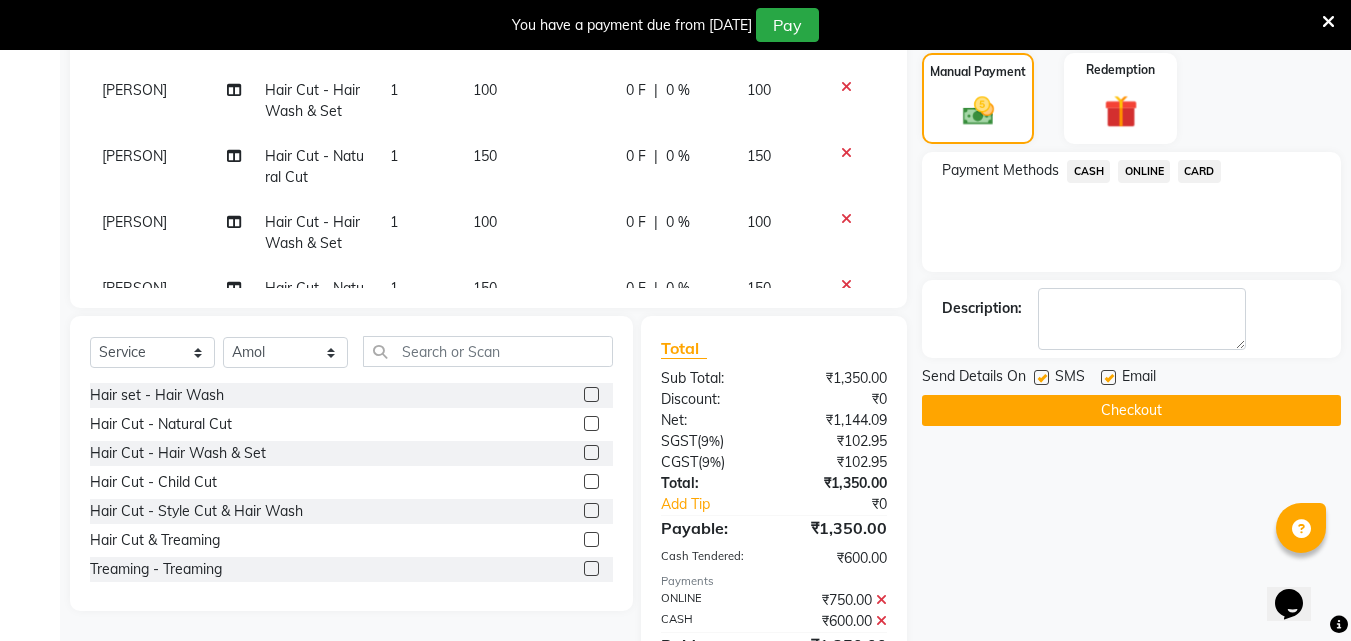 click on "Select  Service  Product  Membership  Package Voucher Prepaid Gift Card  Select Stylist [PERSON] [PERSON] [PERSON] PMS Rihan shop exe emply Hair set - Hair Wash  Hair Cut - Natural Cut  Hair Cut - Hair Wash  Hair Cut - Child Cut  Hair Cut - Style Cut  Hair Cut - Hair Wash  Hair Cut & Treaming  Treaming - Treaming  Treaming - Style Treaming  Face Scrub - Richfeel  Face Scrub - Gold Scrub  Face Scrub - Lotus  Face Scrub - Shahnaz Husain  Cream Massage - jovees  Cream Massage - Lotus  Cream Massage - Shahnaz Husain  Shaving - Gillette Gel  Shaving - Gillette Foam  Threading - Cheek  Threading - Eye Brow  Facial - Jovees  Facial - vlcc  Facial - Lotus Facial  Facial - Oxy Life  Facial - Shahnaz Husain Gold  Facial - O3+  Dtan - Ozon  Dtan - Oxy Life  Dtan - Raga  Head Massage - Navaratna Oil  Head Massage - Parachute Oil  Head Massage - Almond Oil  Hair Dye - Beard Colour  Hair Dye - Garnier  Hair Dye - Streax  Hair Dye - Godrej  Hair Dye -  Loreal  Bleach - Oxy Men (Face)  Bleach - Nature Gold (Face)  Bleach - Oxy Life (Face)" 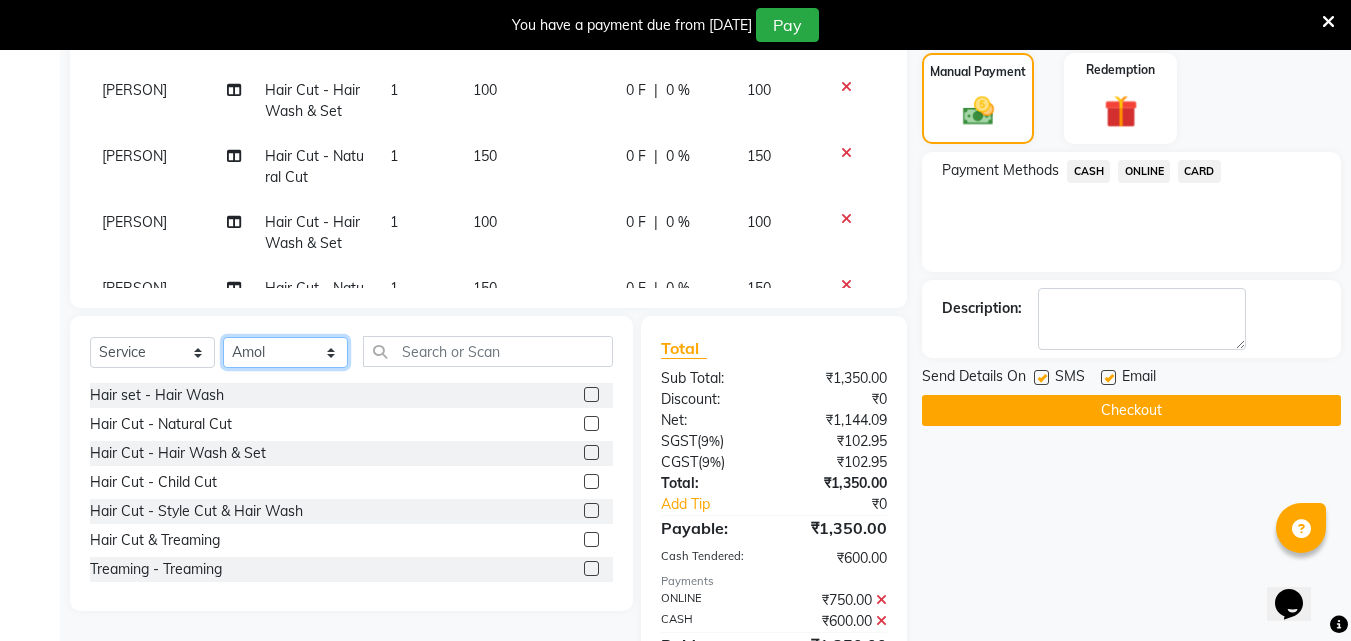 click on "Select Stylist Ali Amol Juned PMS Rihan shop exe emply" 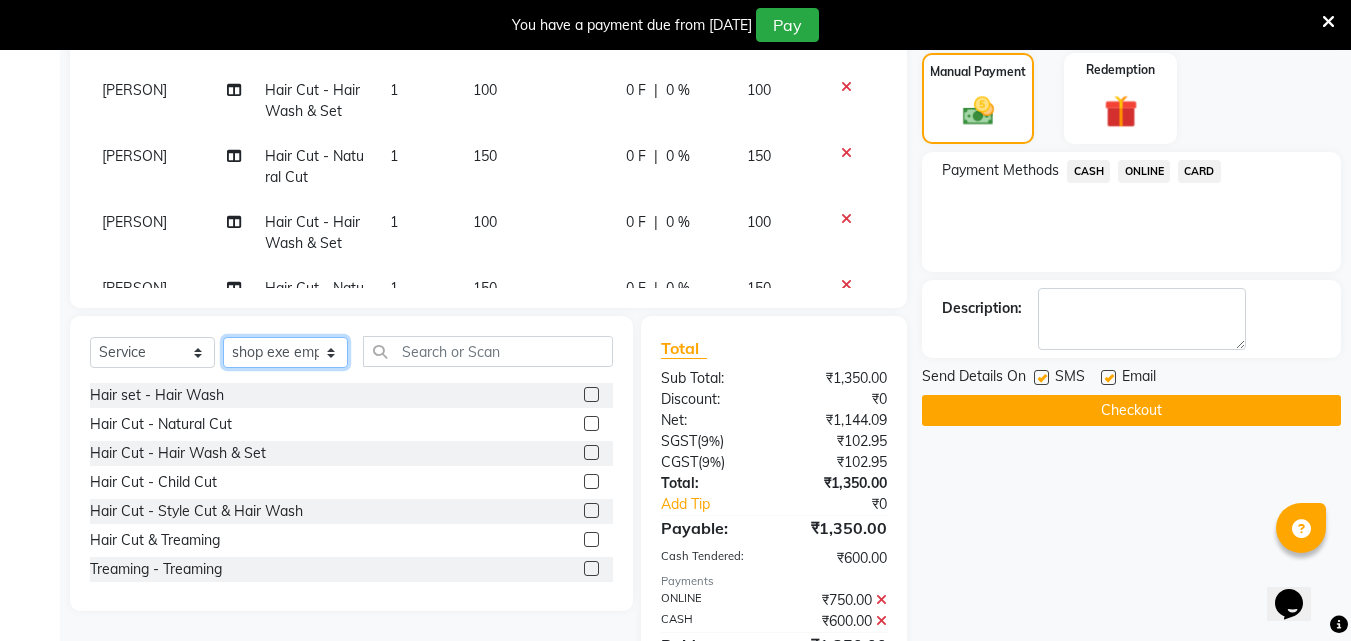 click on "Select Stylist Ali Amol Juned PMS Rihan shop exe emply" 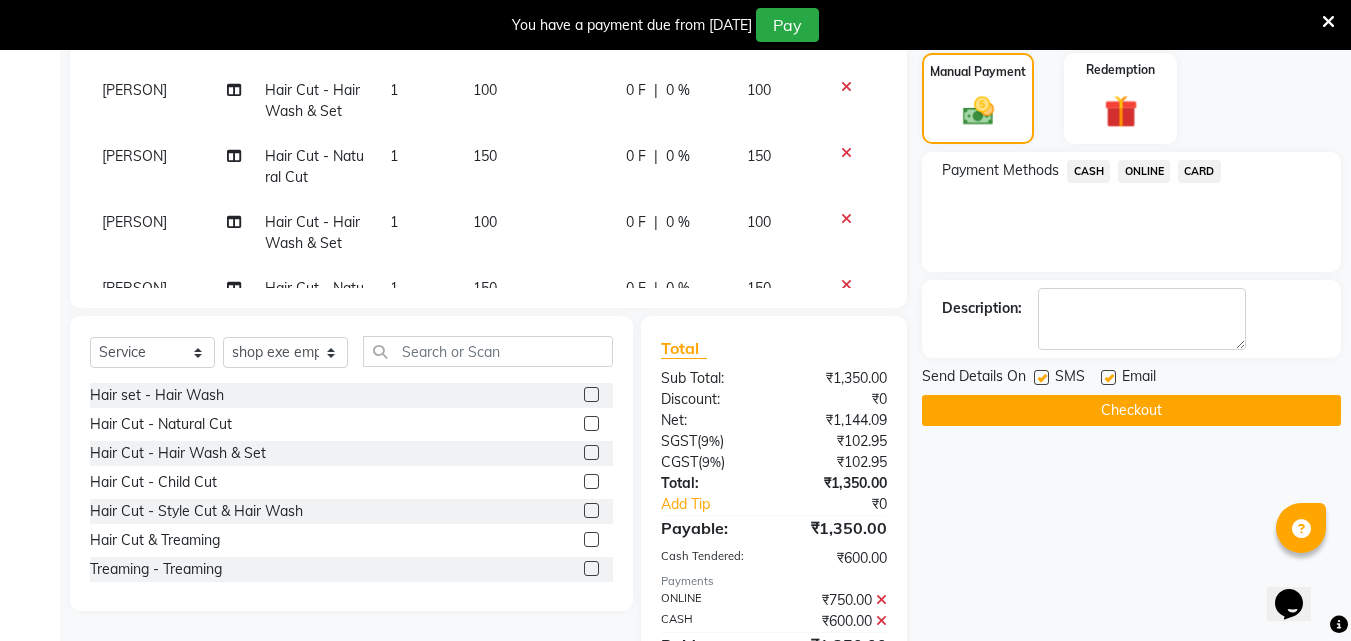 click 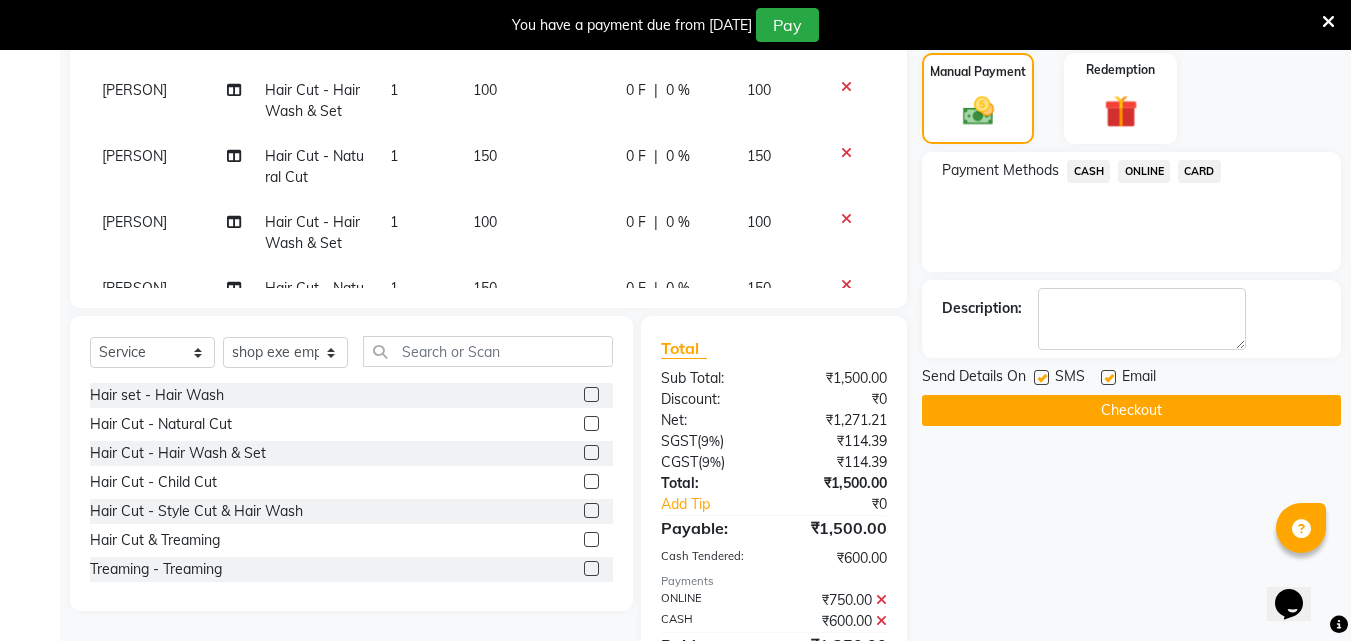 click 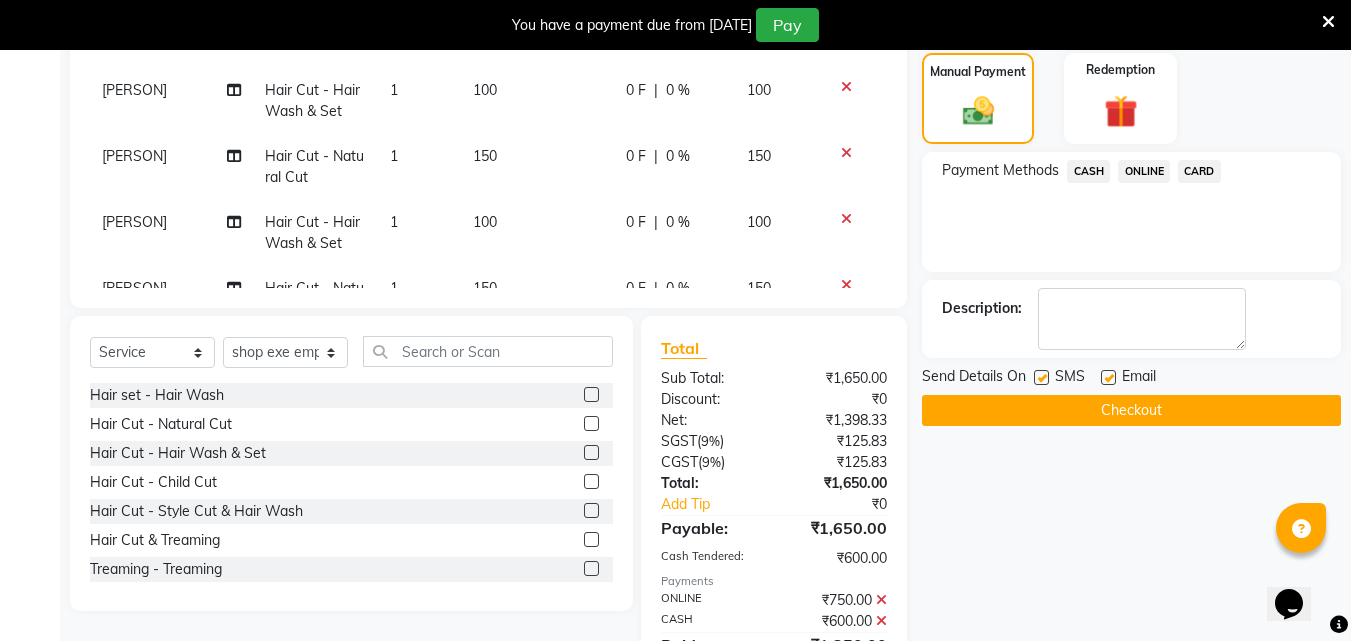 click 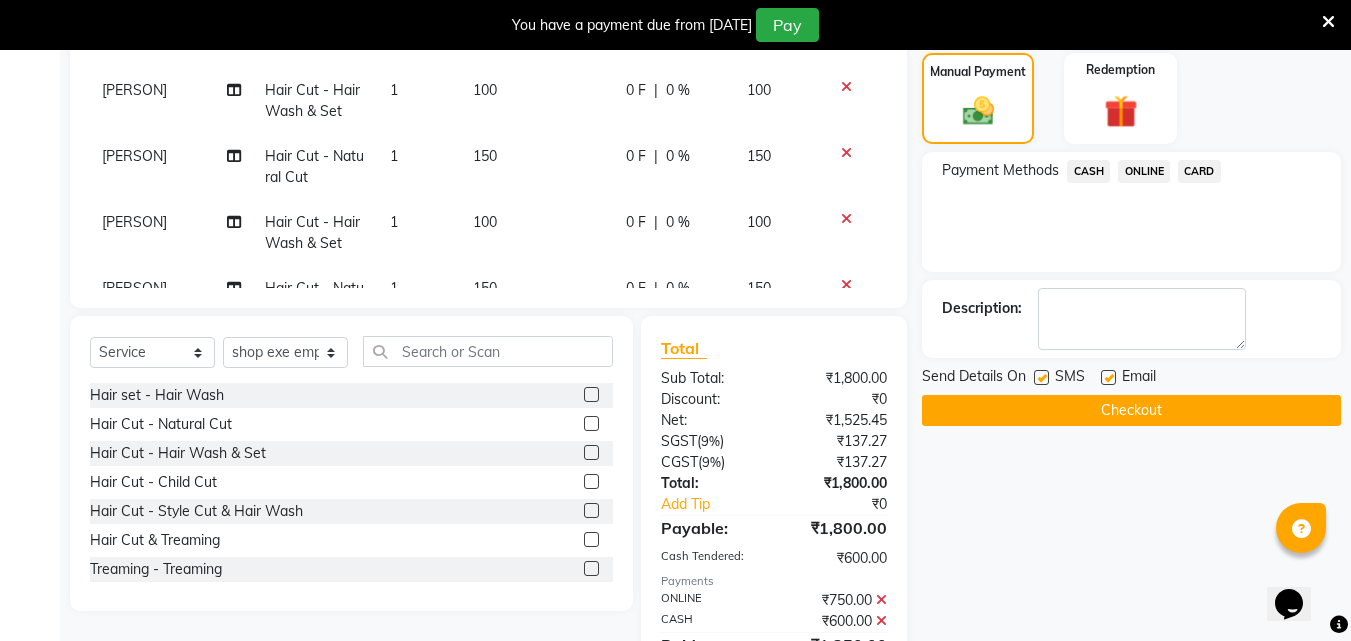 click 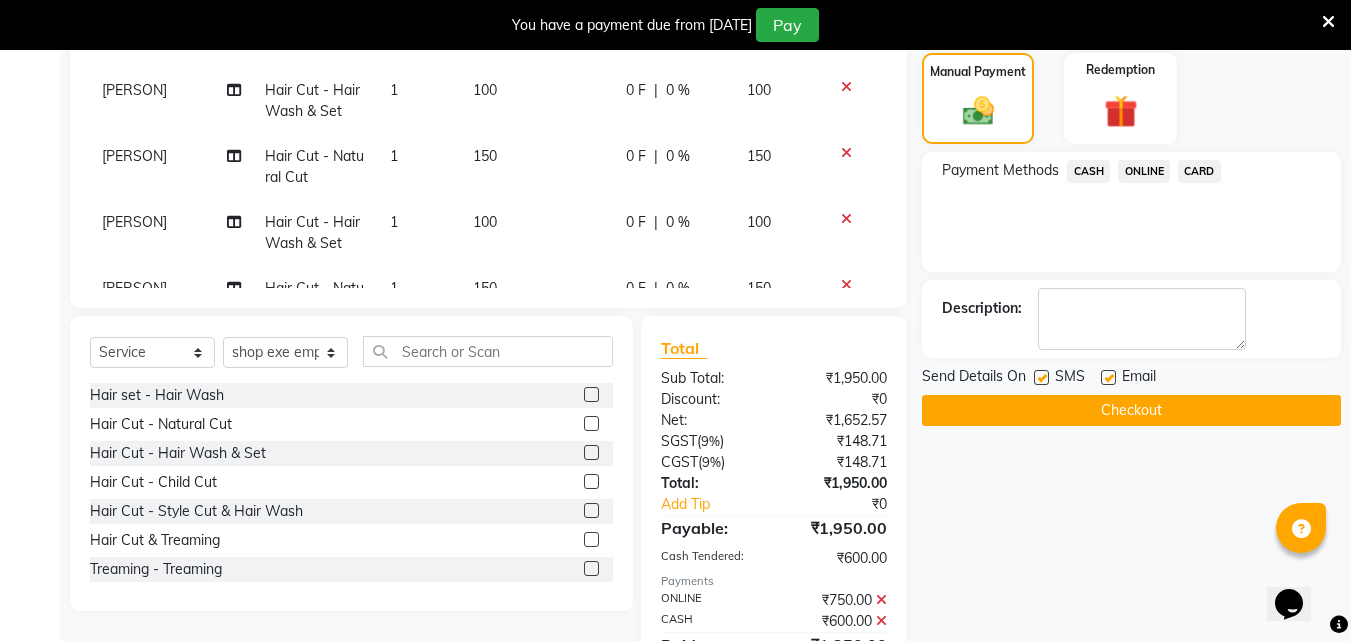 click 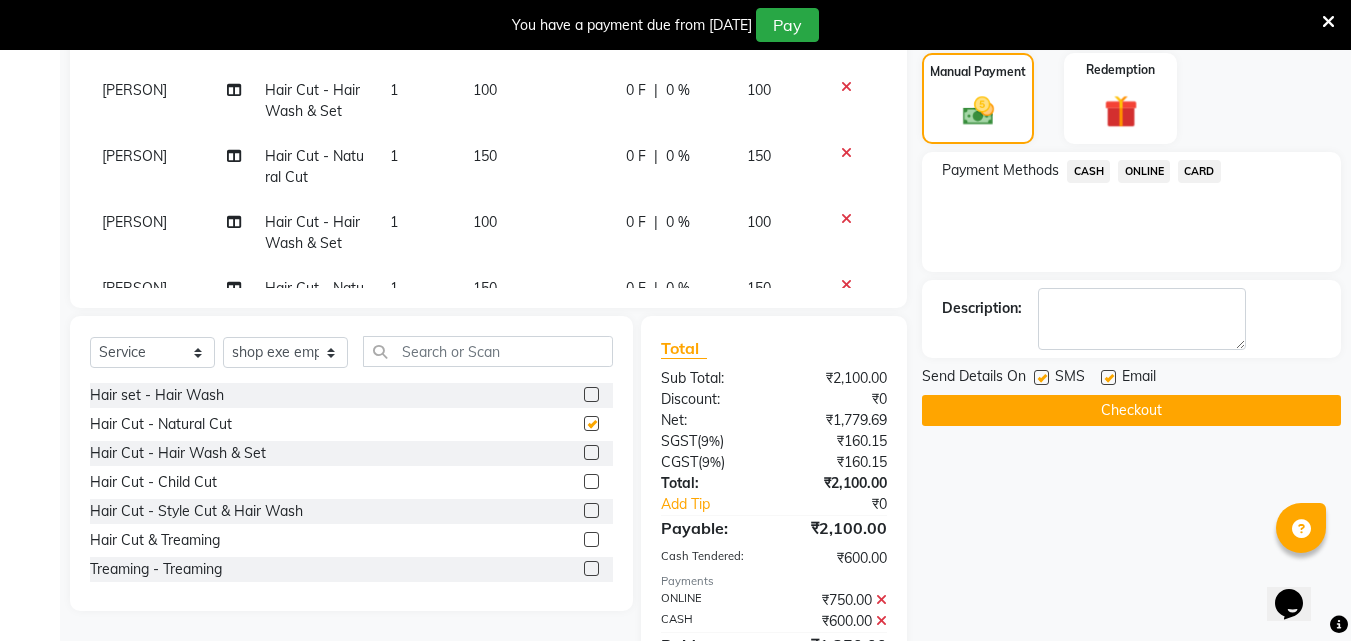checkbox on "false" 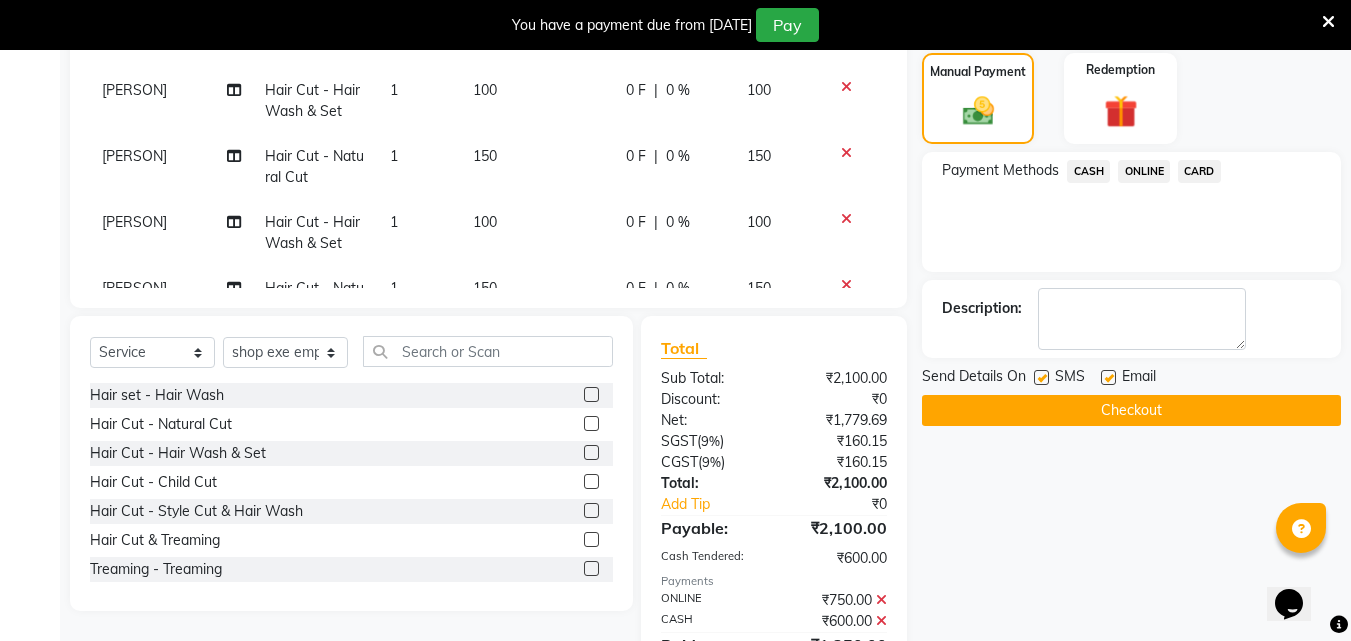 click 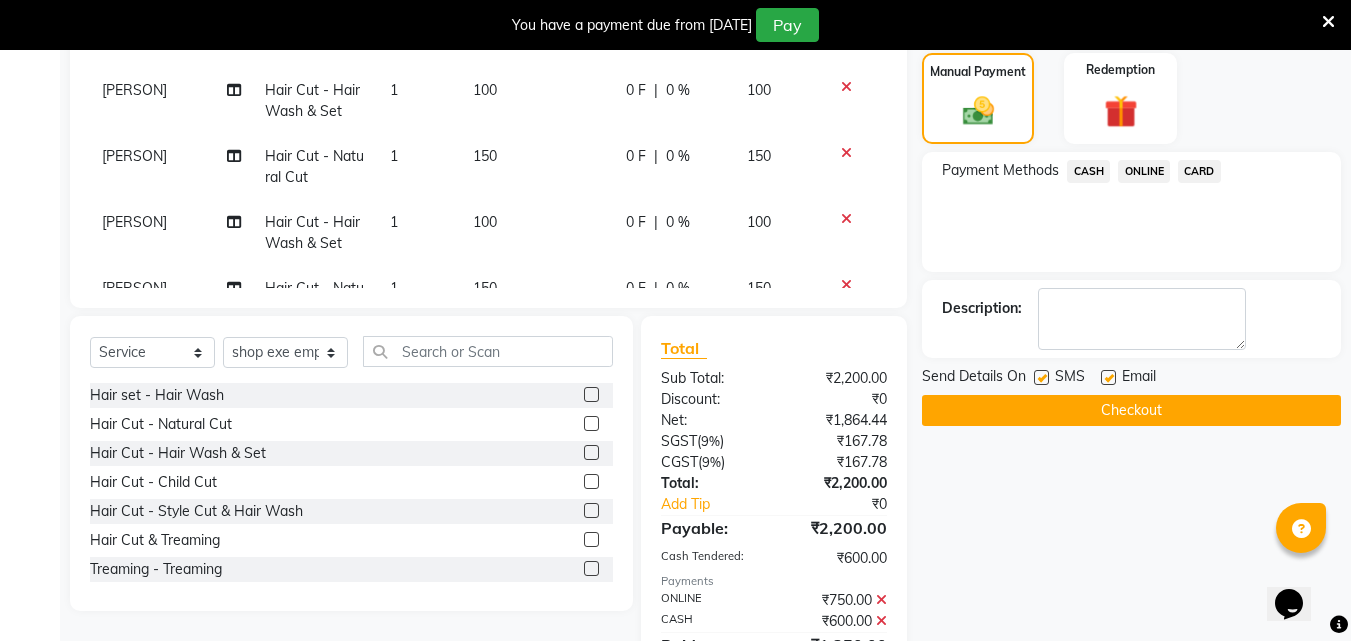 click on "CASH" 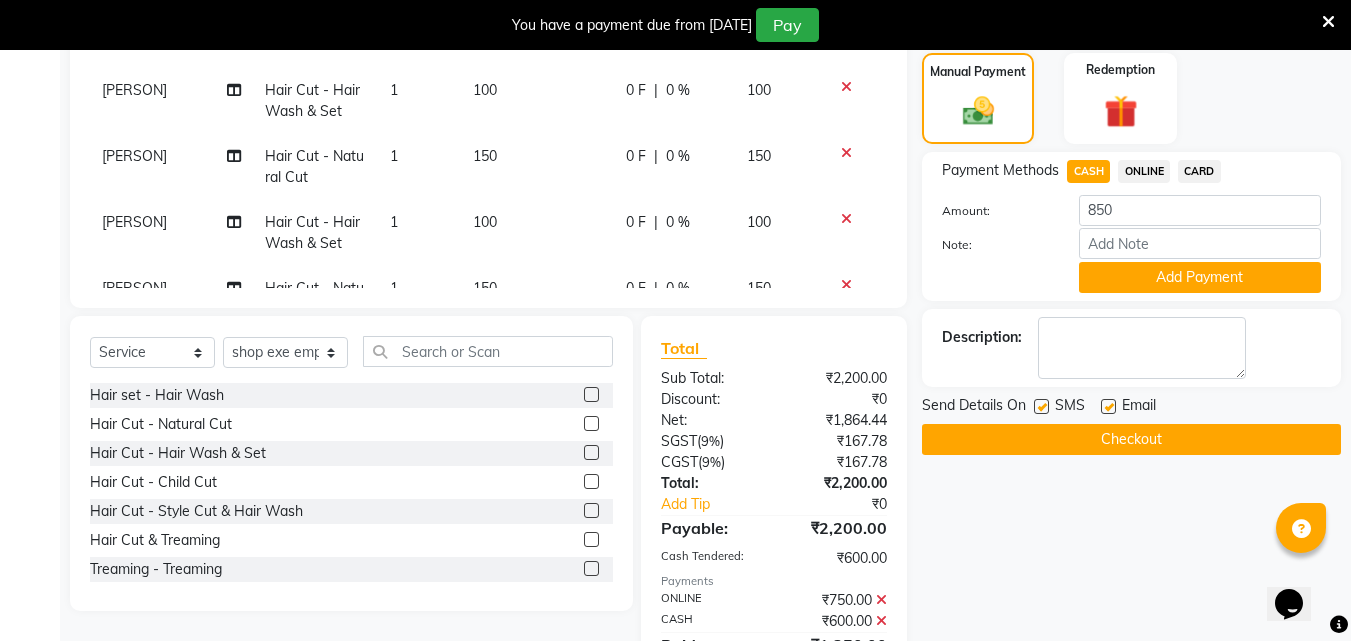 click 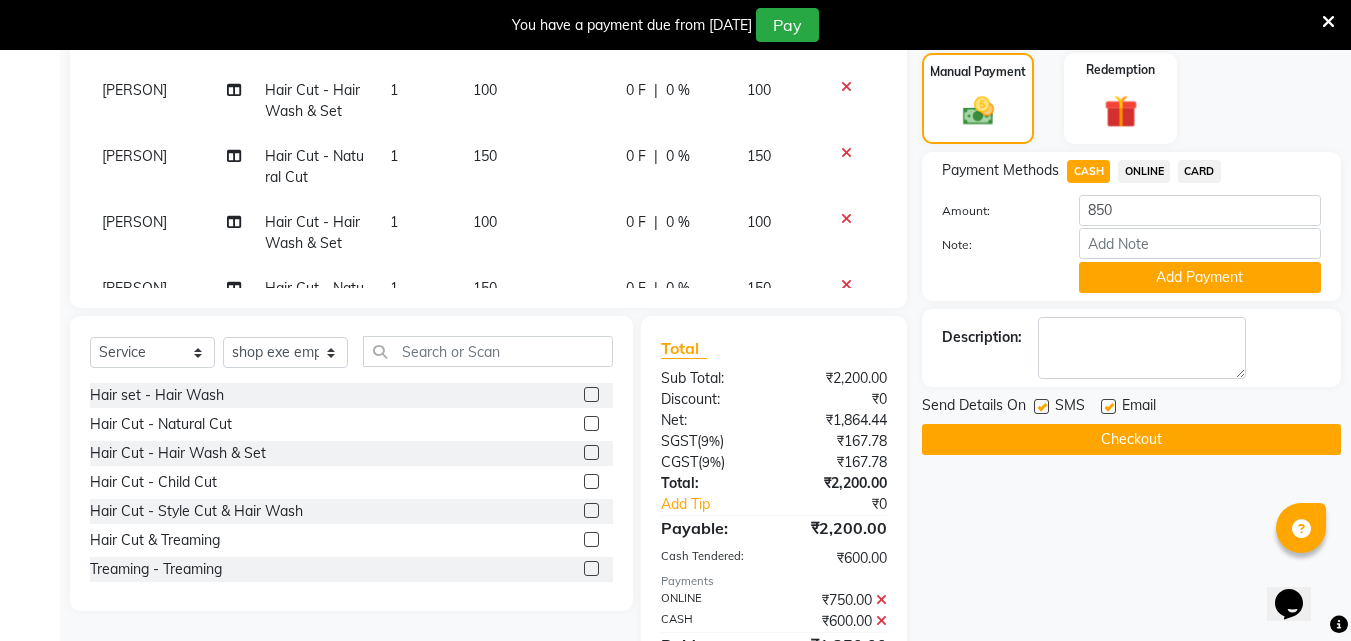 click at bounding box center [590, 453] 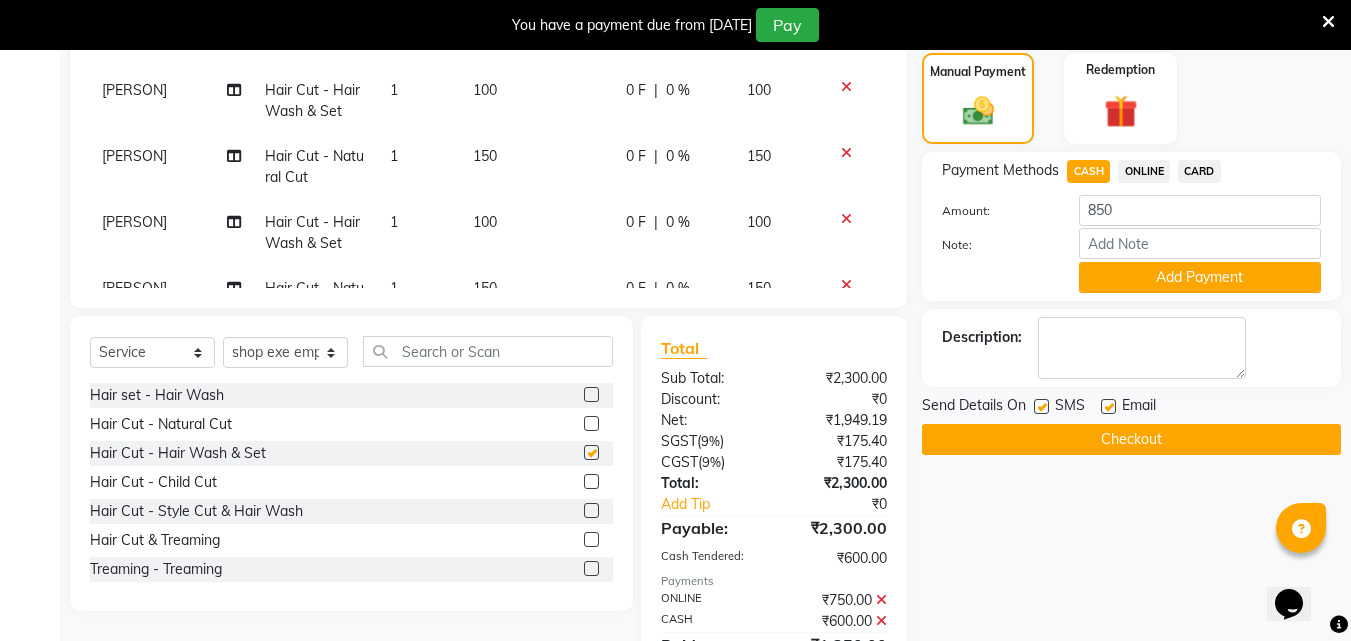 checkbox on "false" 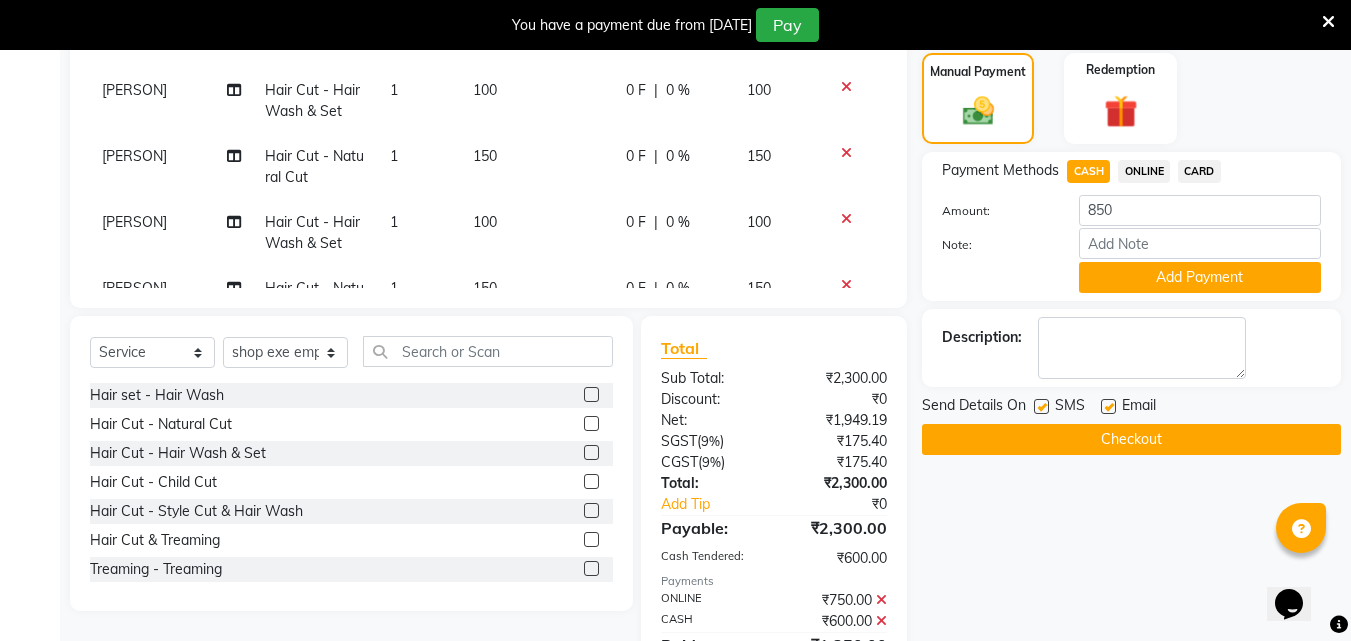 click on "CASH" 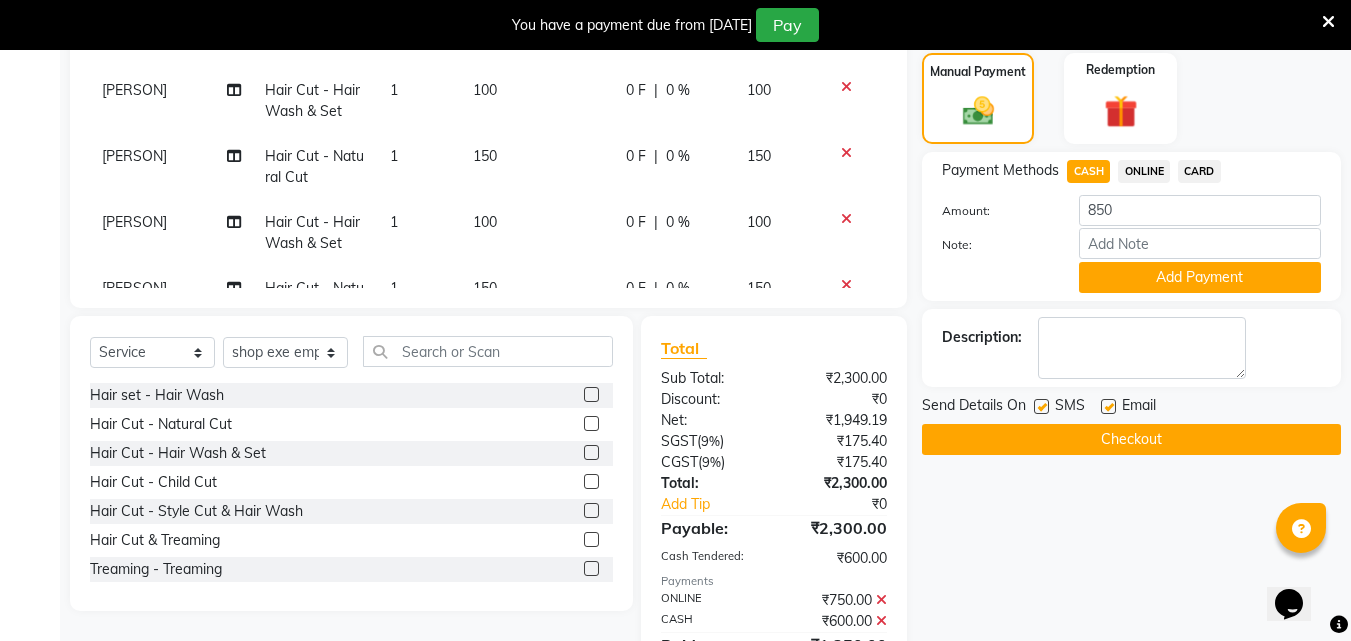 type on "950" 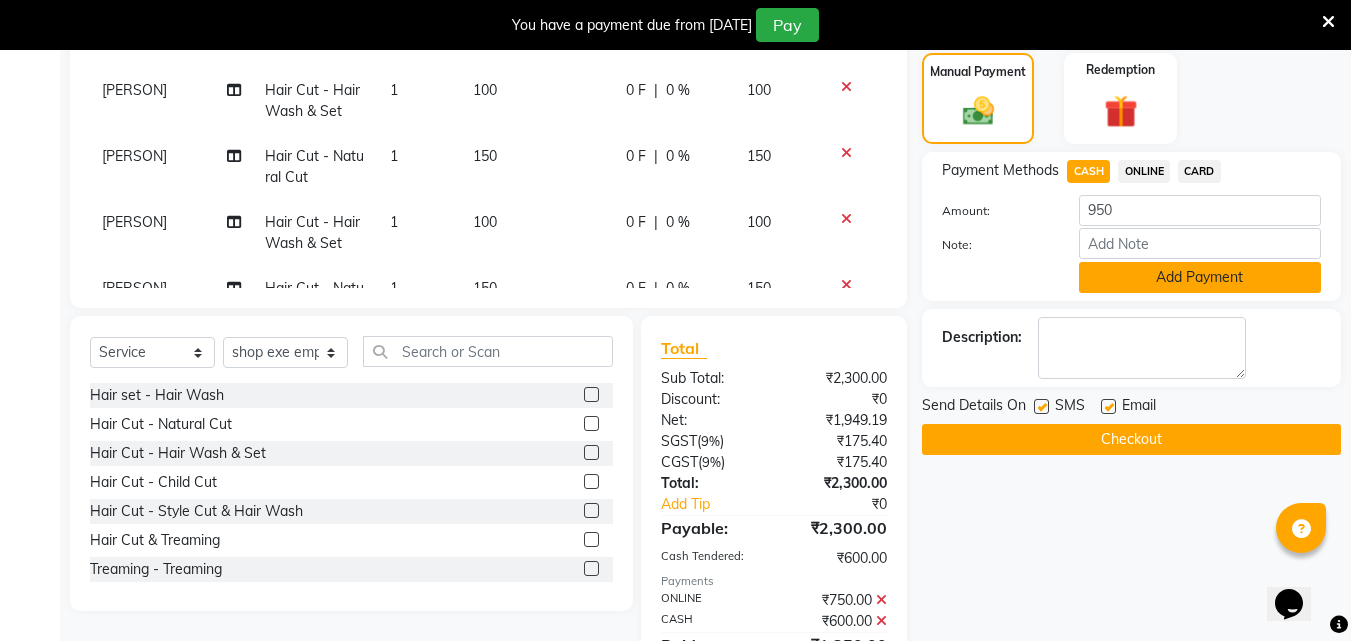 click on "Add Payment" 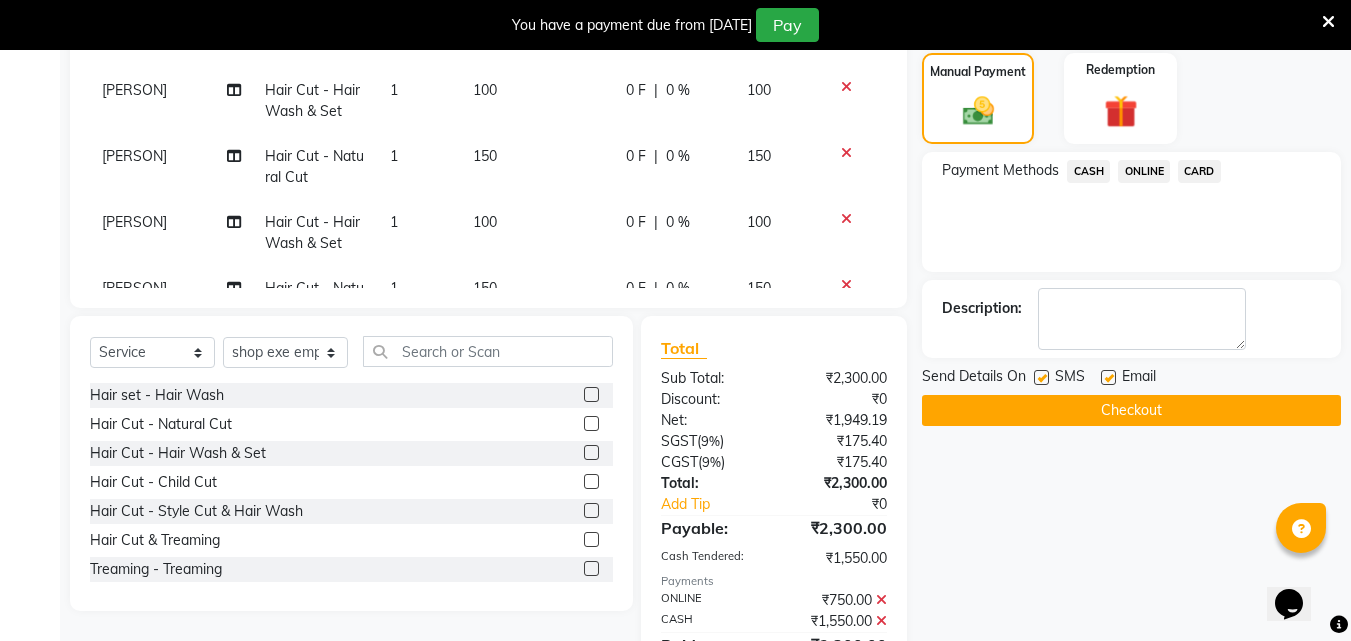 click 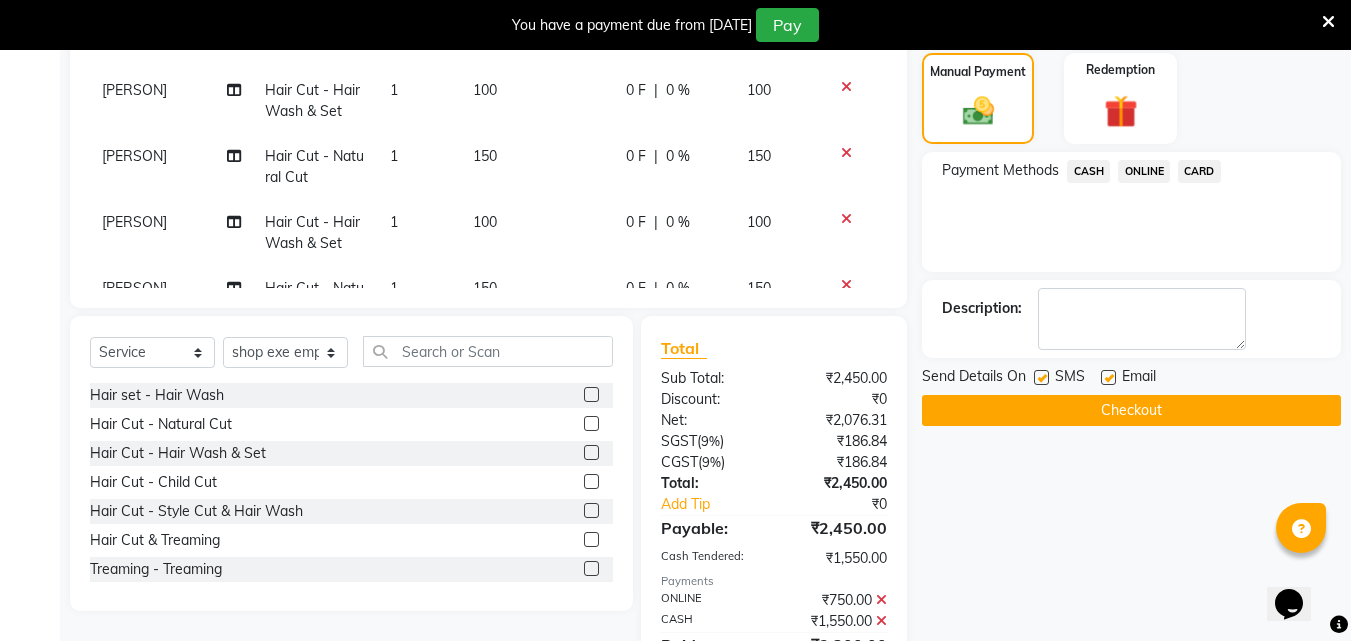 click 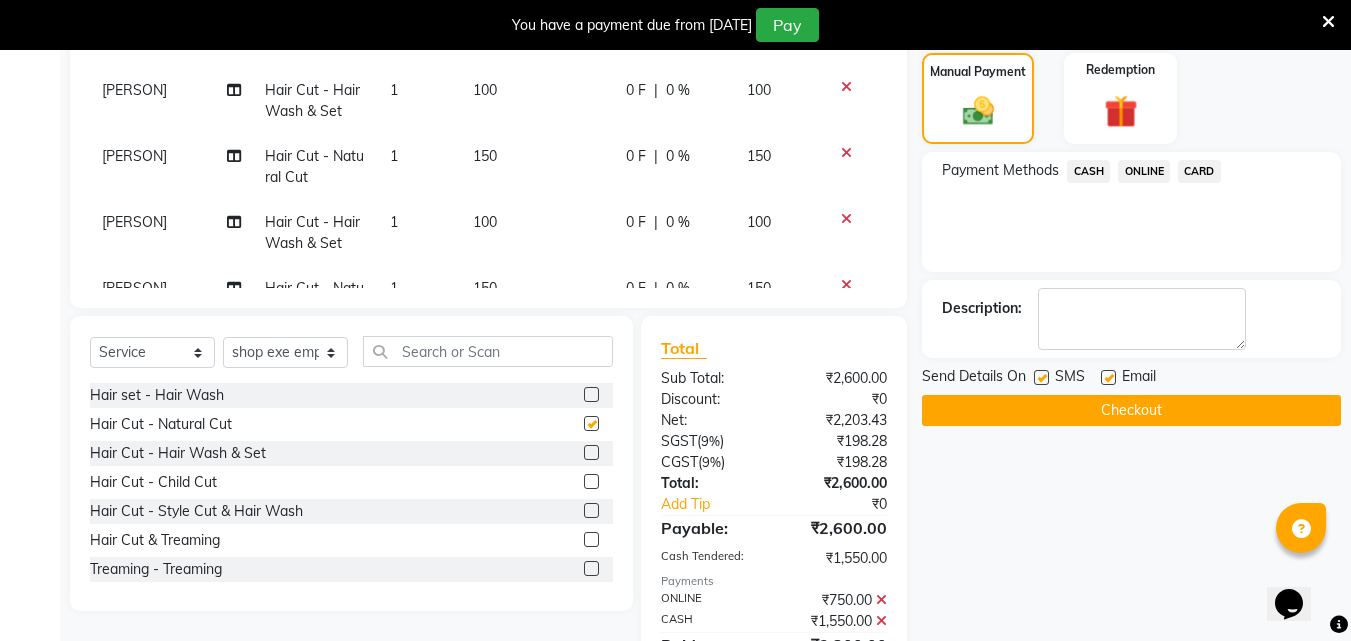 checkbox on "false" 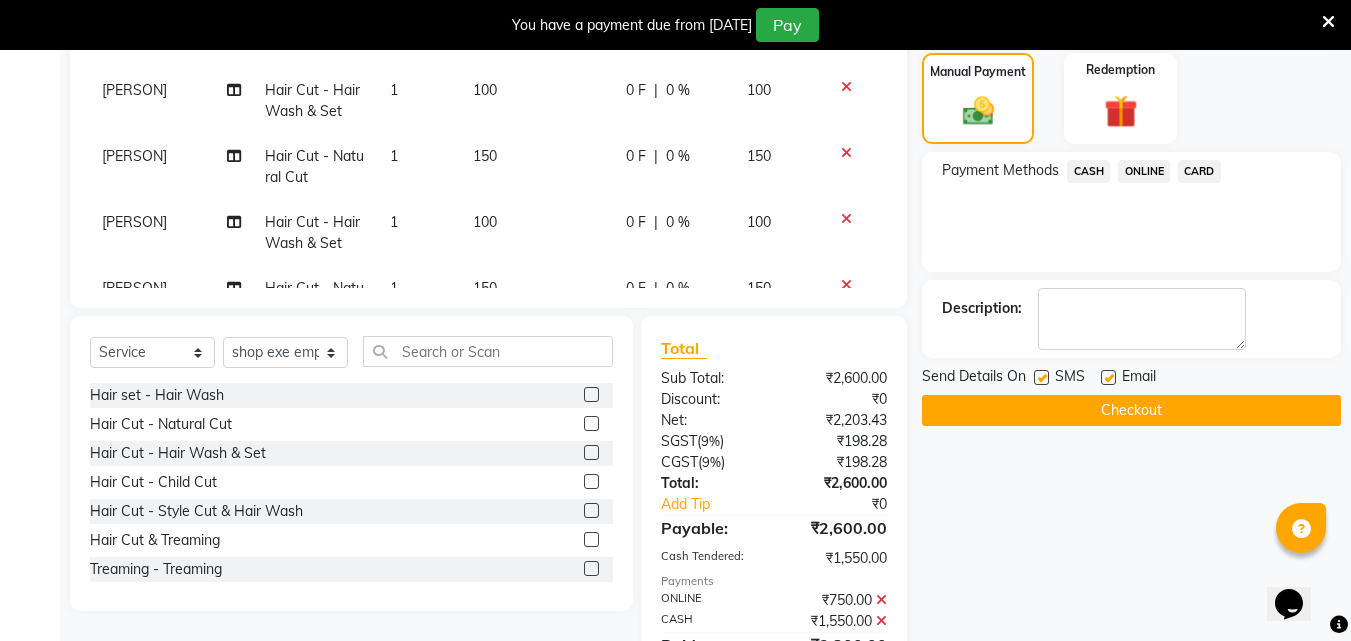click 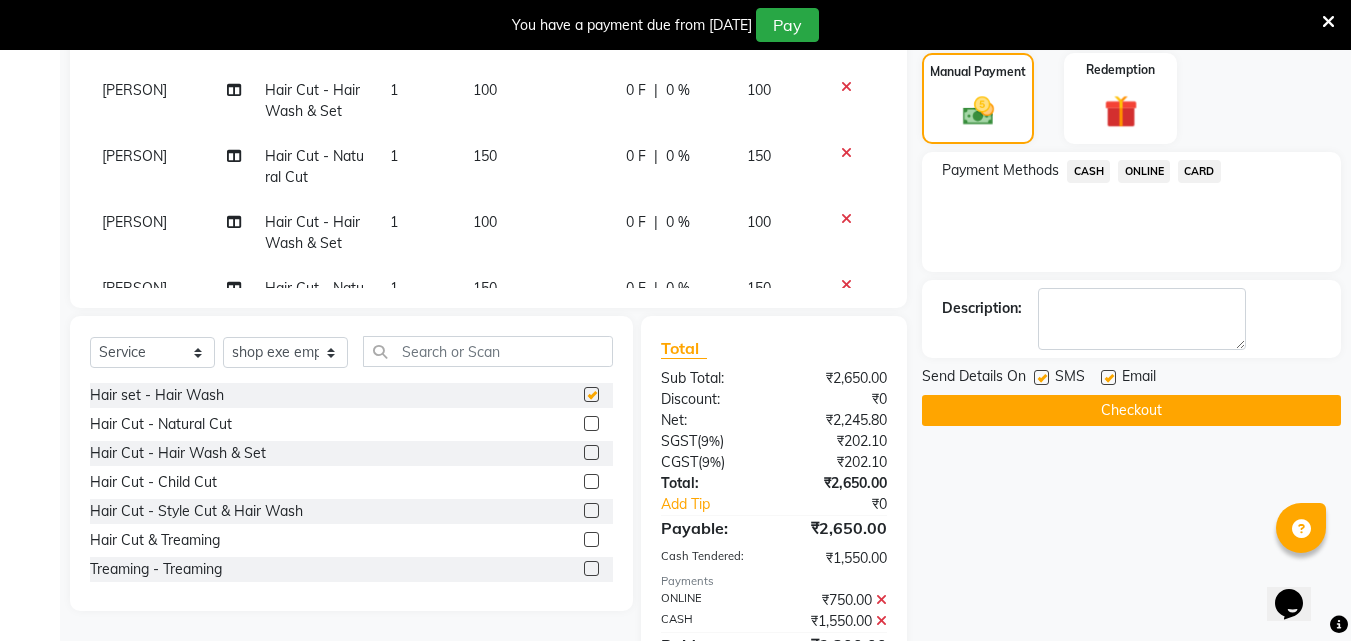checkbox on "false" 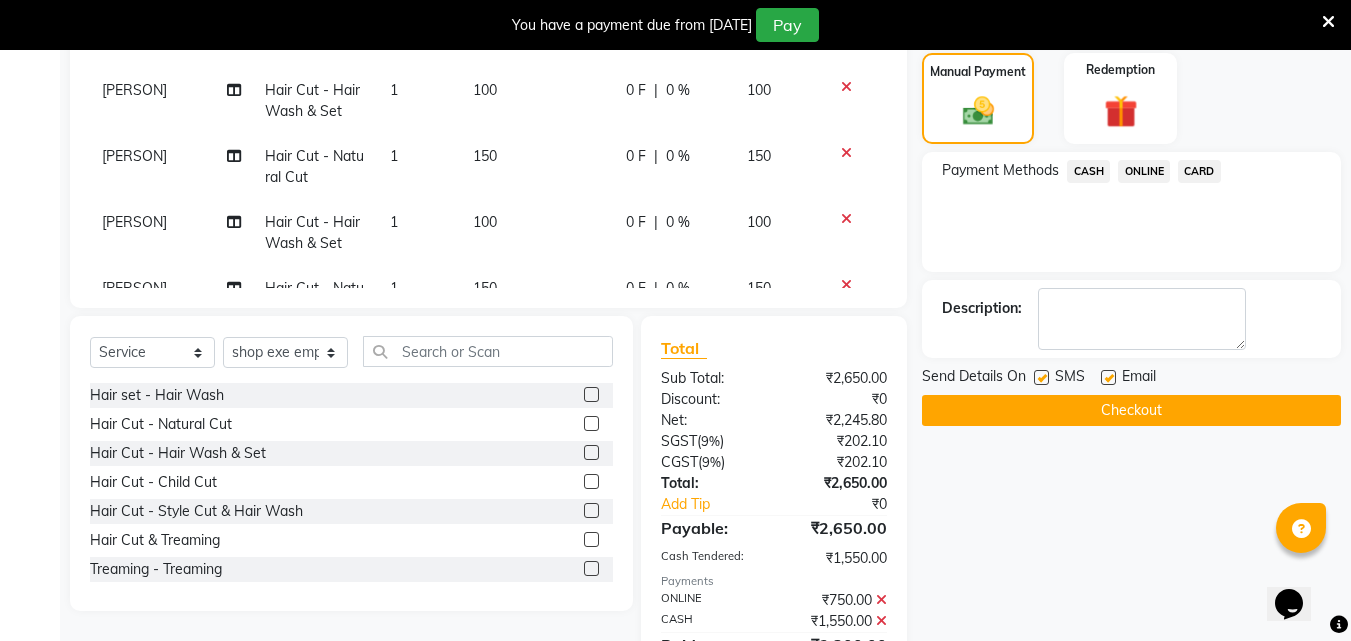 click on "ONLINE" 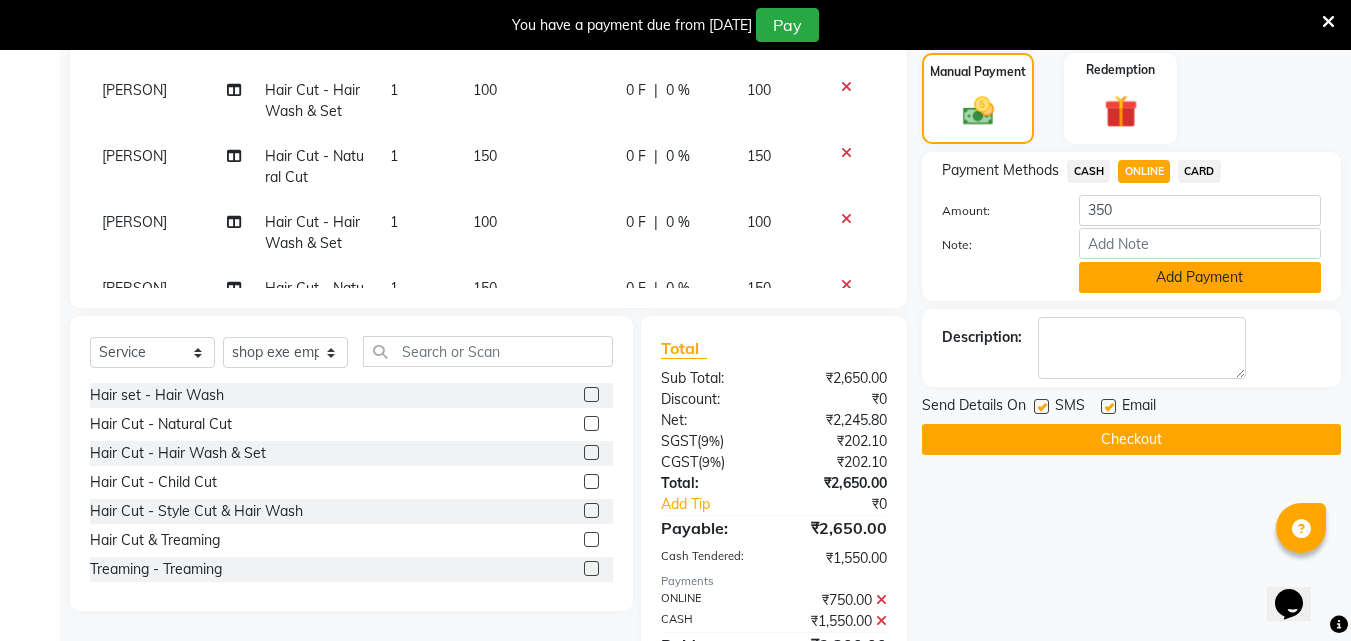 click on "Add Payment" 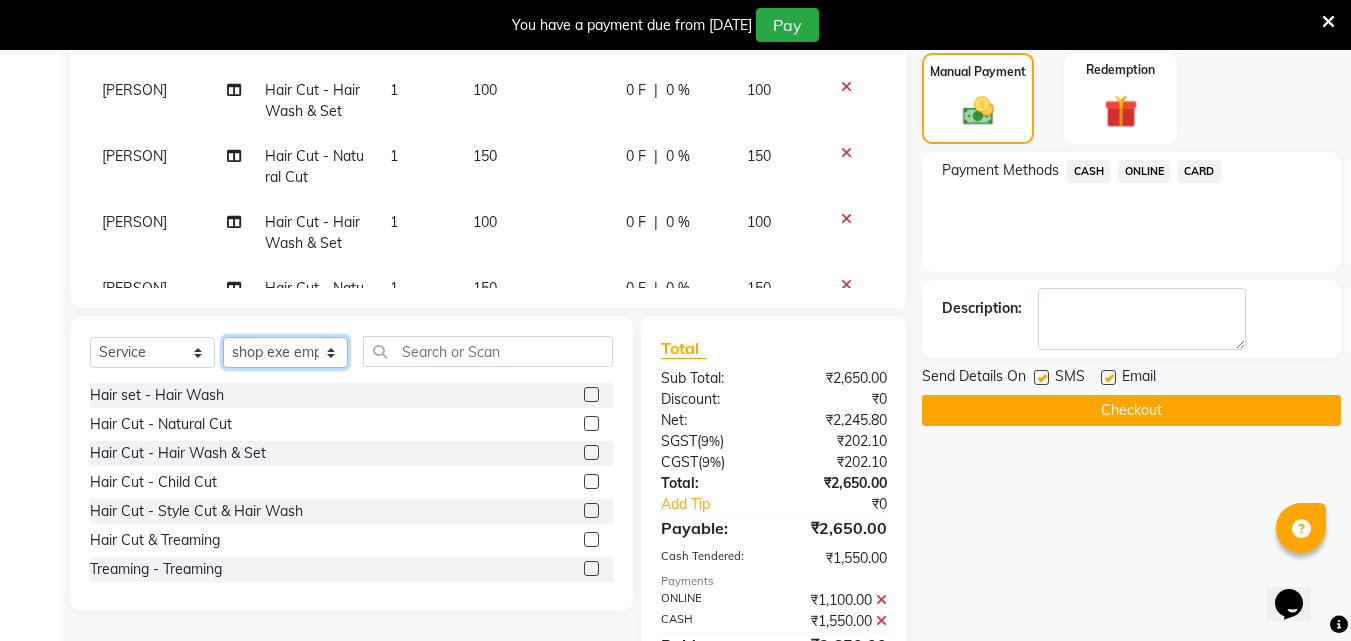click on "Select Stylist Ali Amol Juned PMS Rihan shop exe emply" 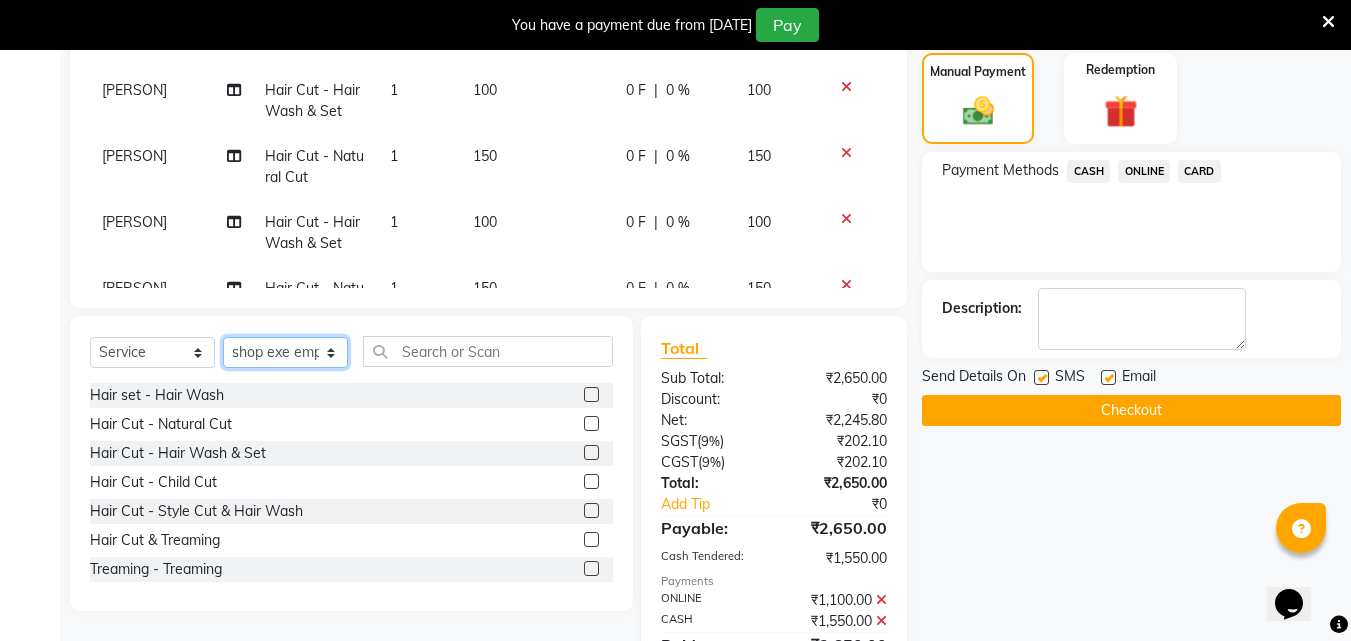 select on "51258" 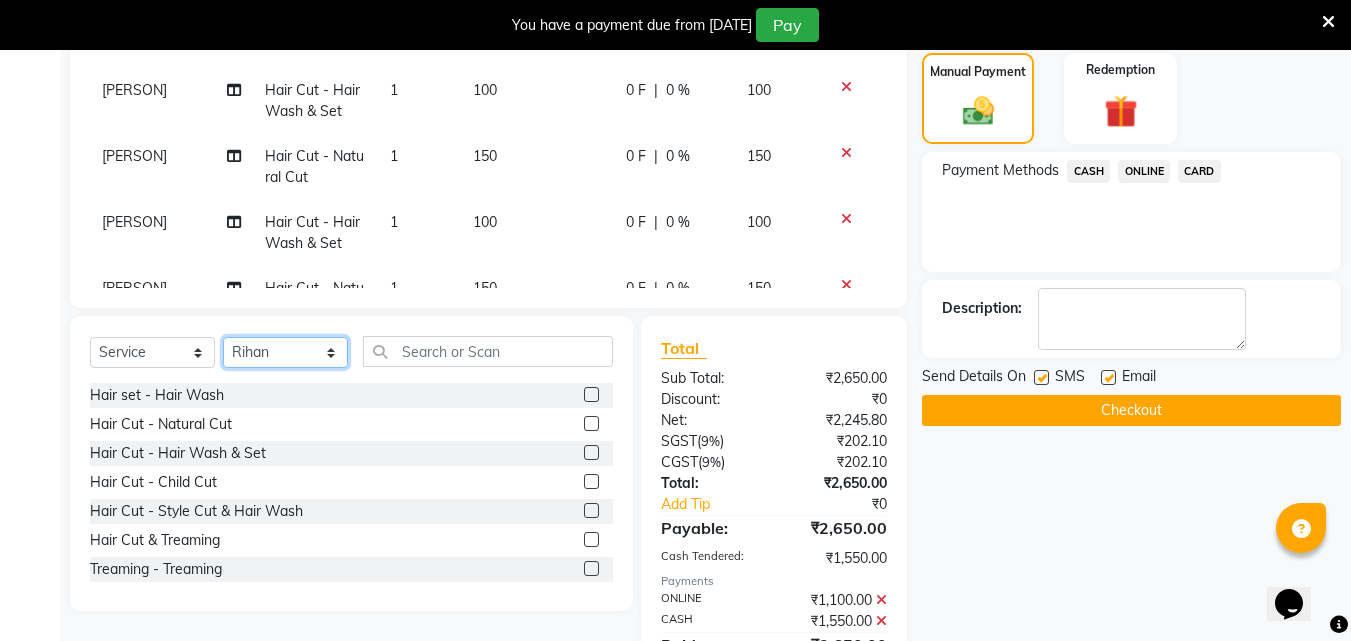 click on "Select Stylist Ali Amol Juned PMS Rihan shop exe emply" 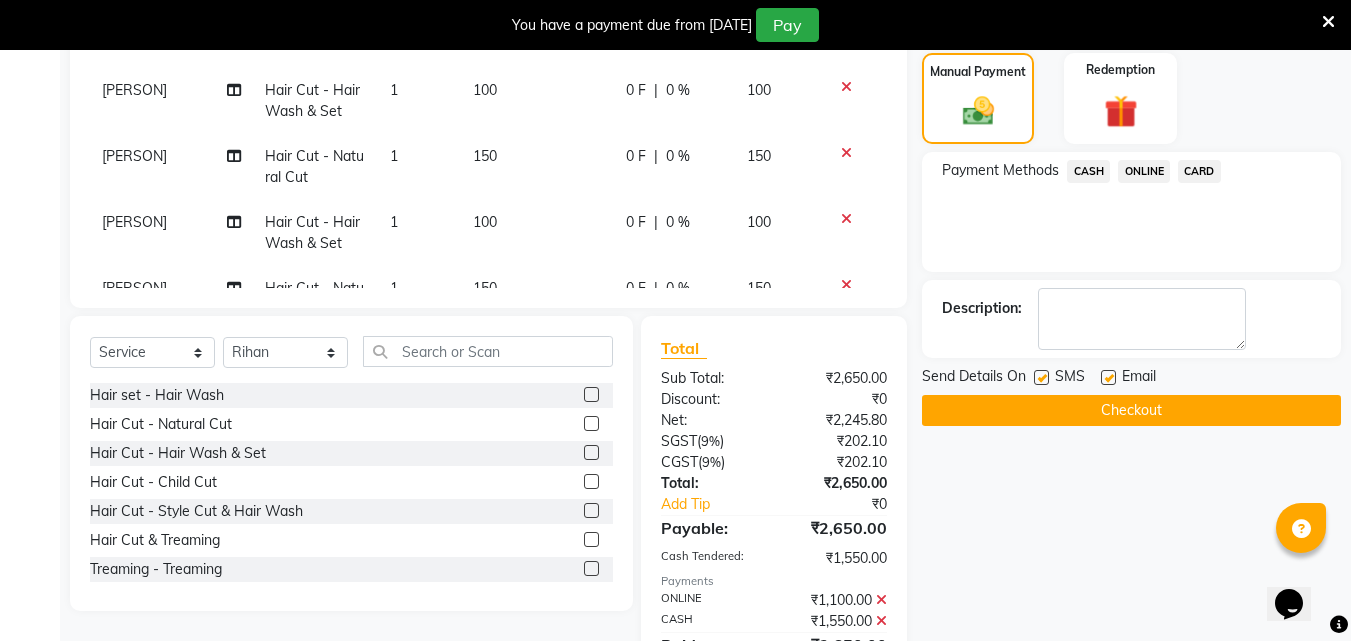 click 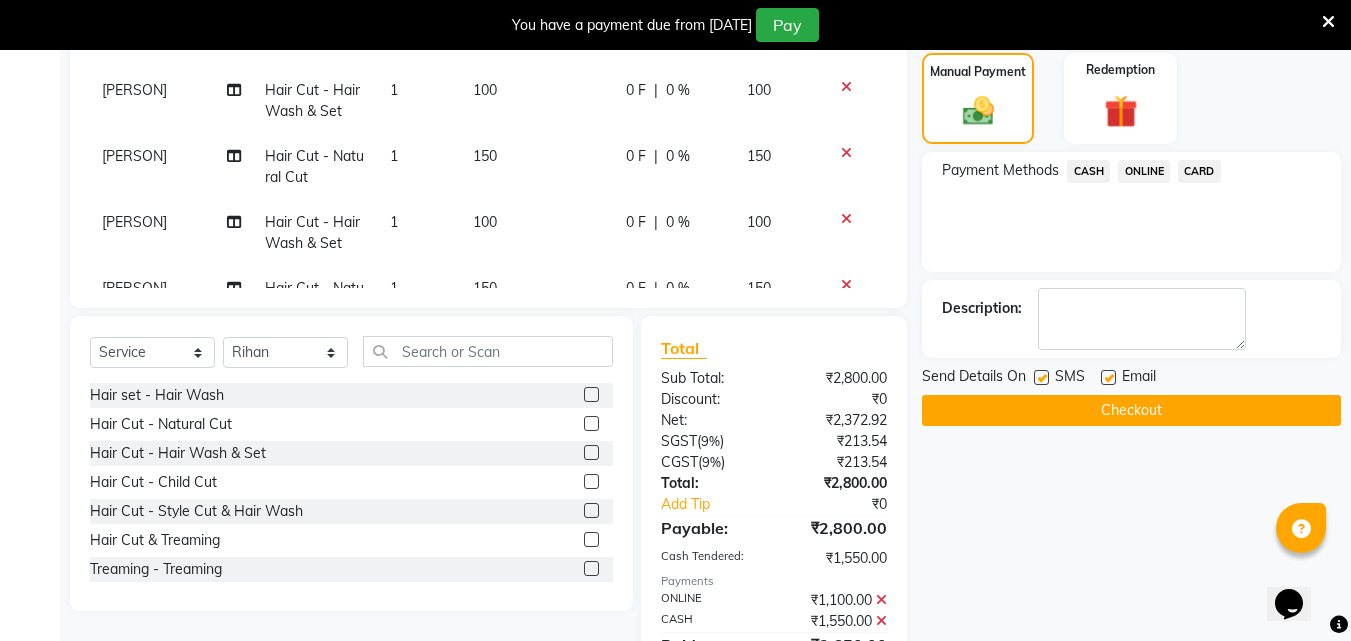 click 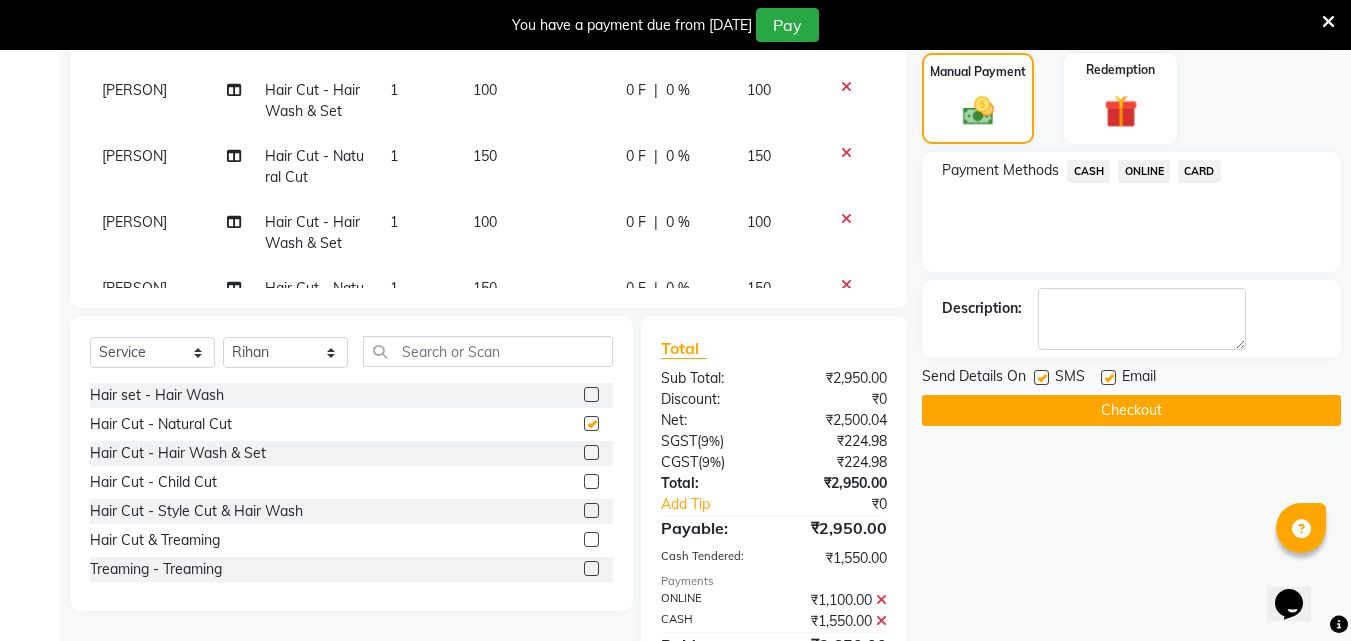 checkbox on "false" 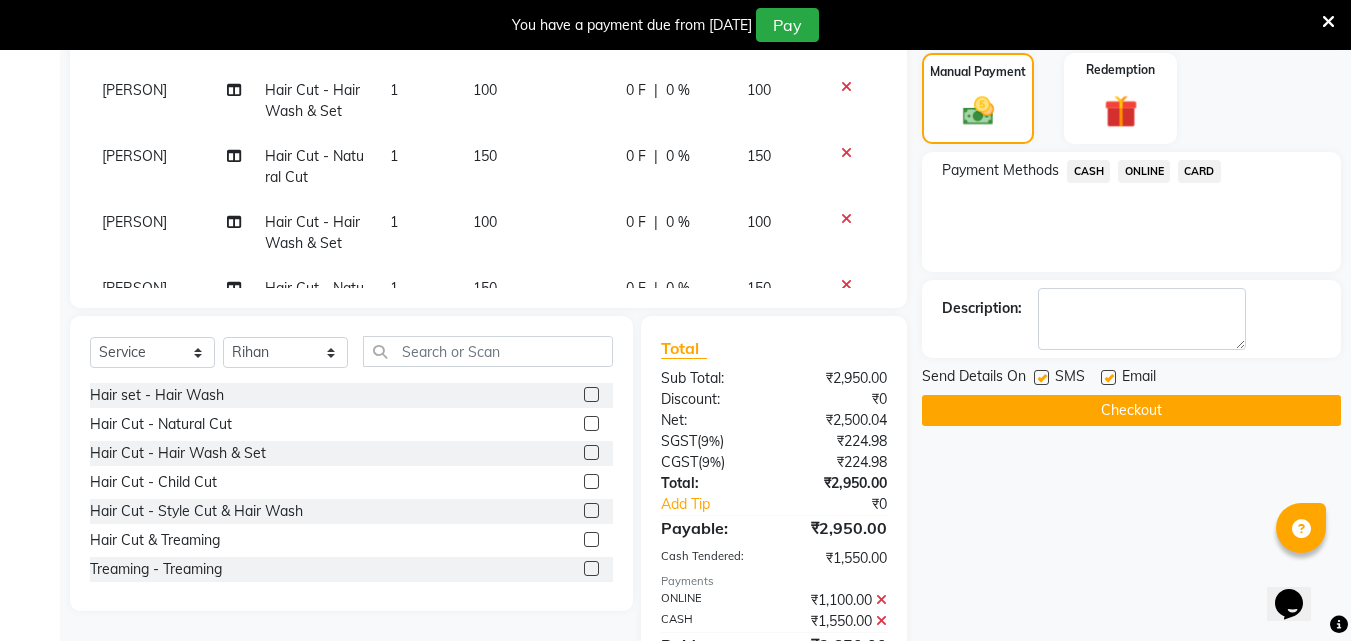 click 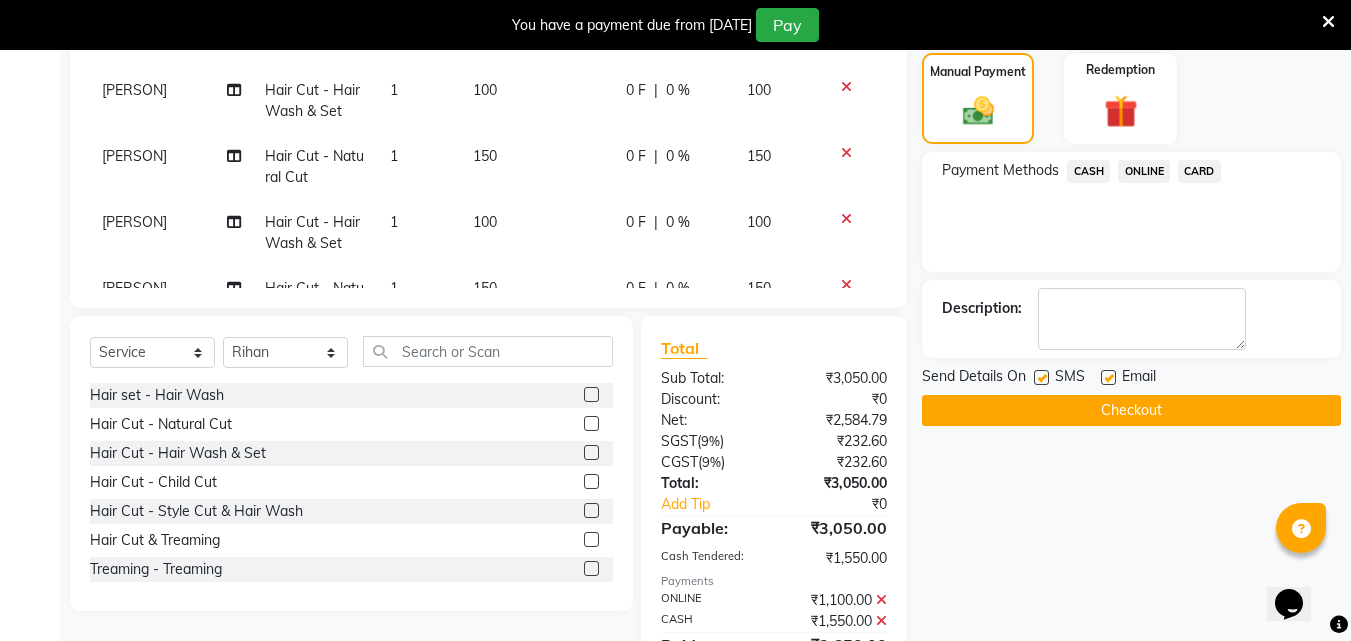 click on "CASH" 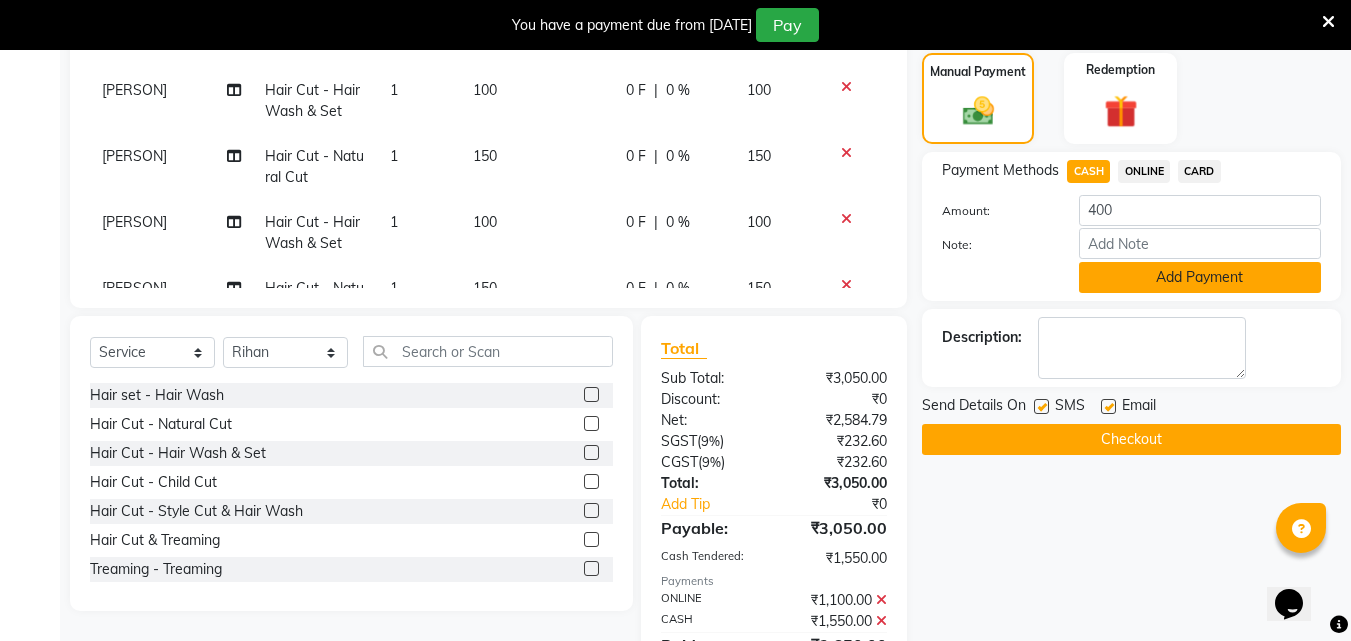 click on "Add Payment" 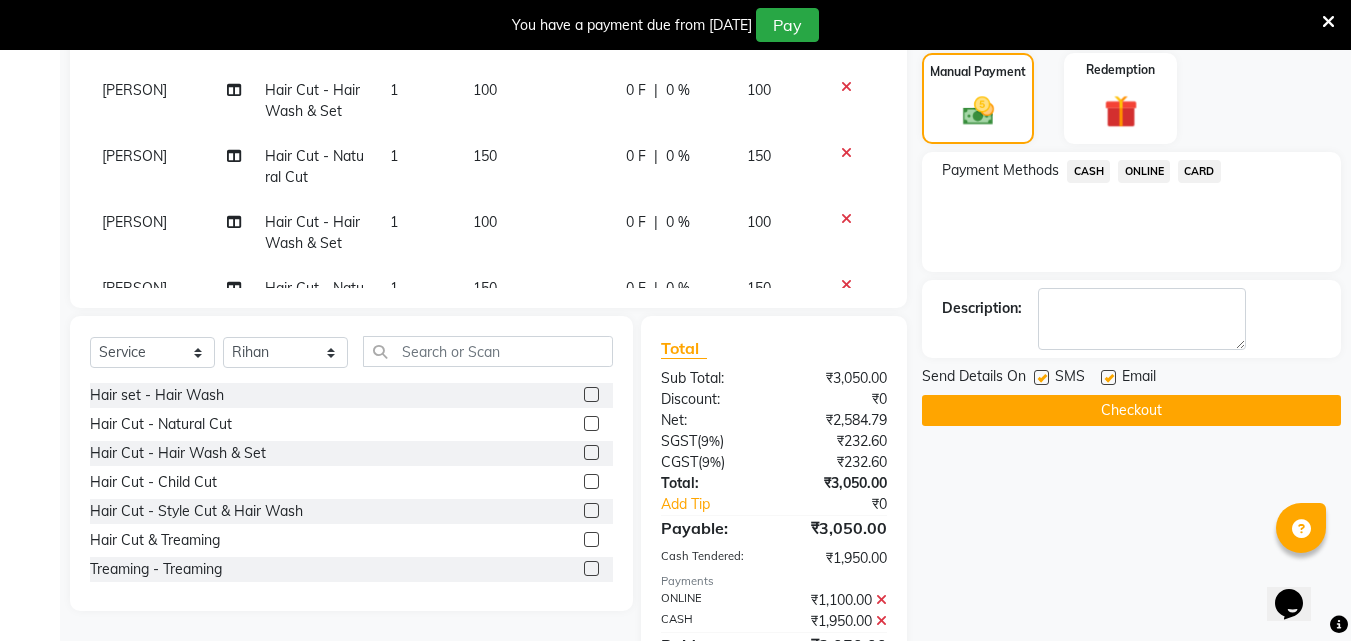 click 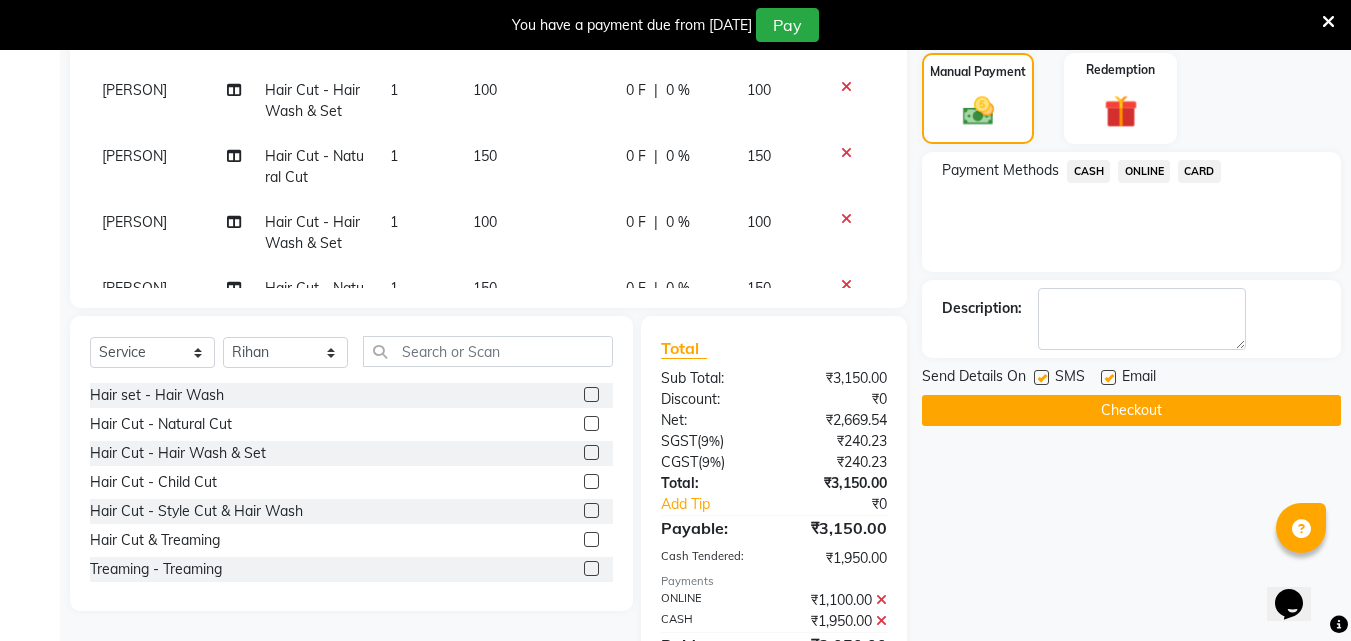 click 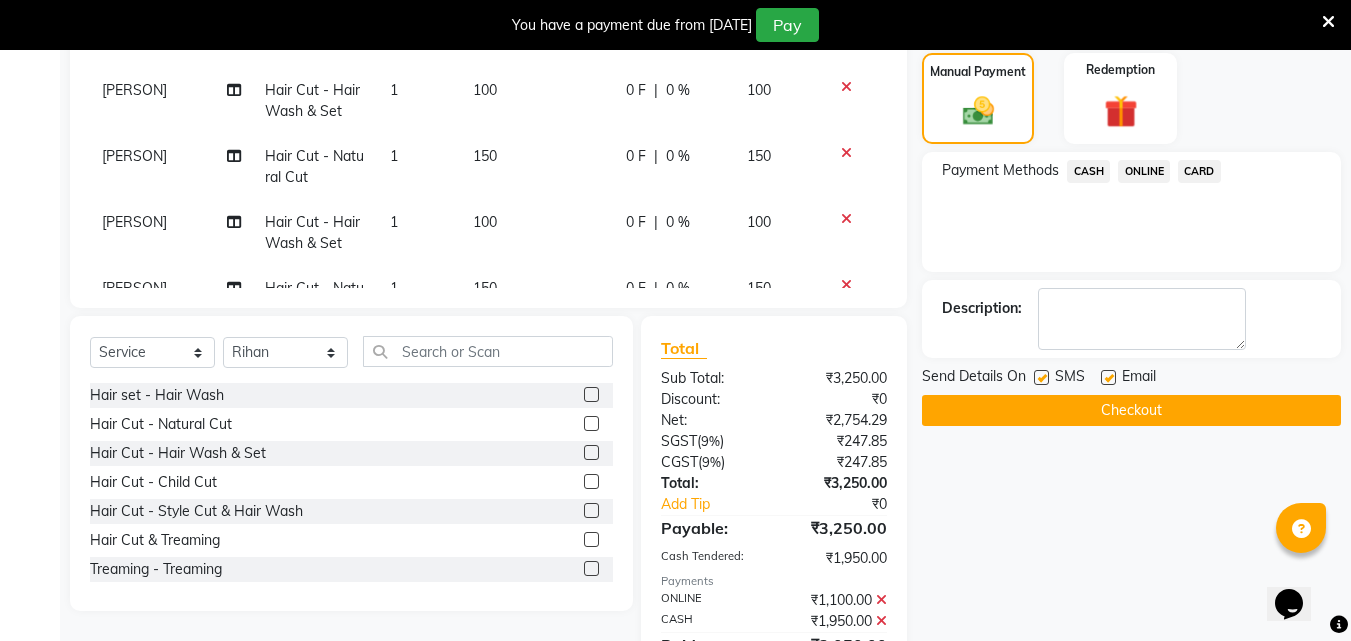 click 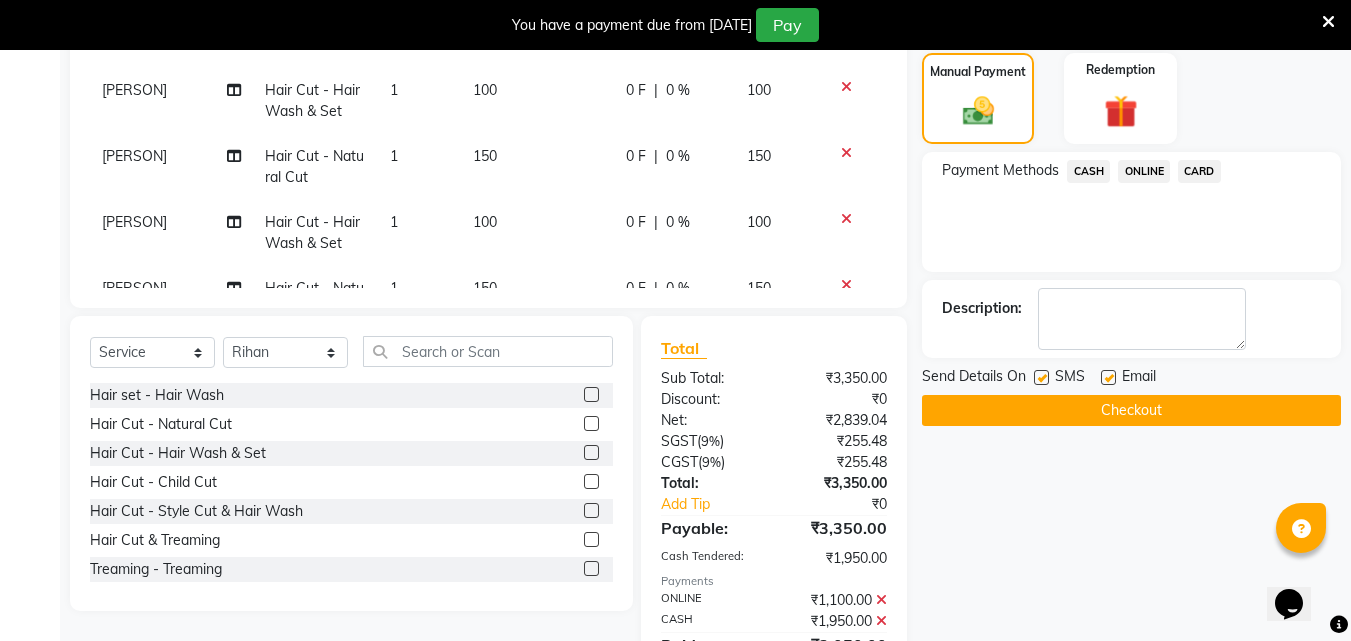 click 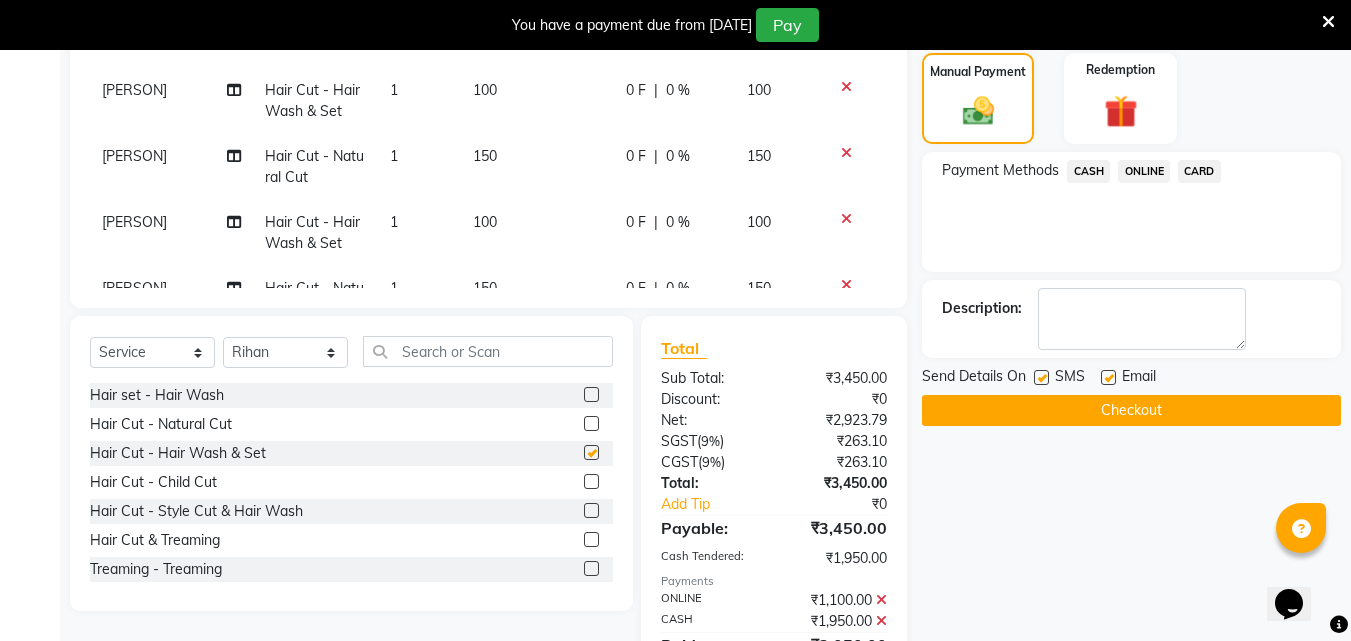 checkbox on "false" 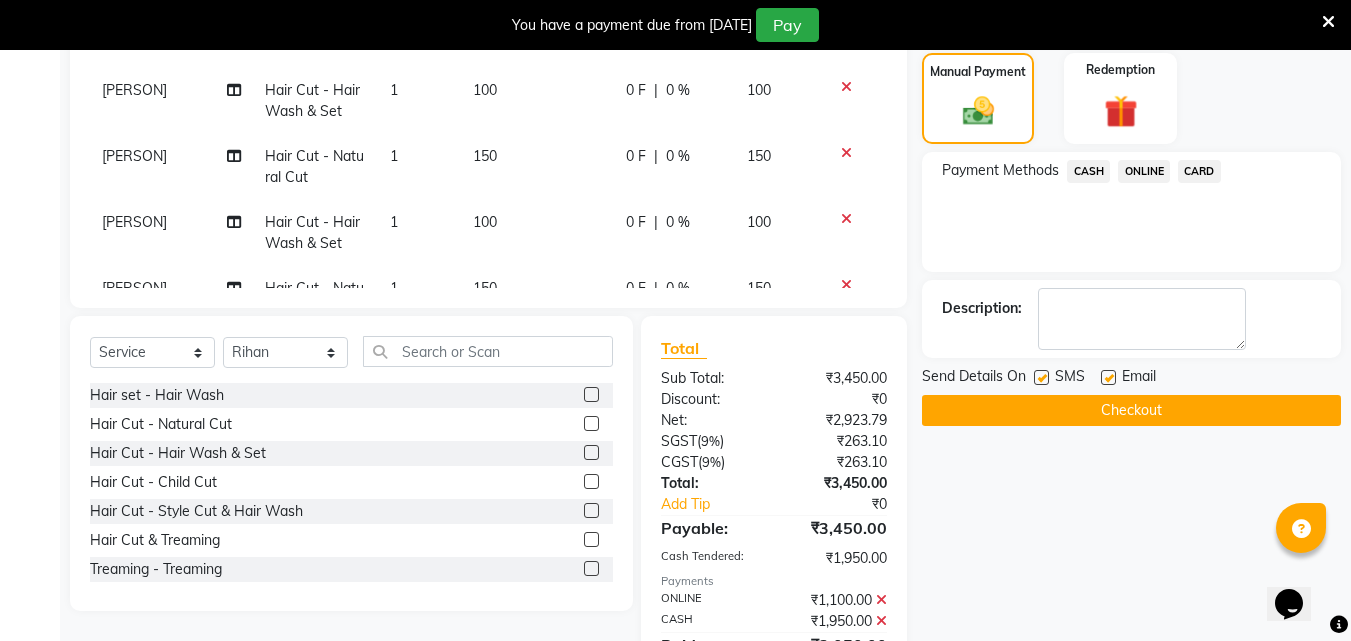 click on "ONLINE" 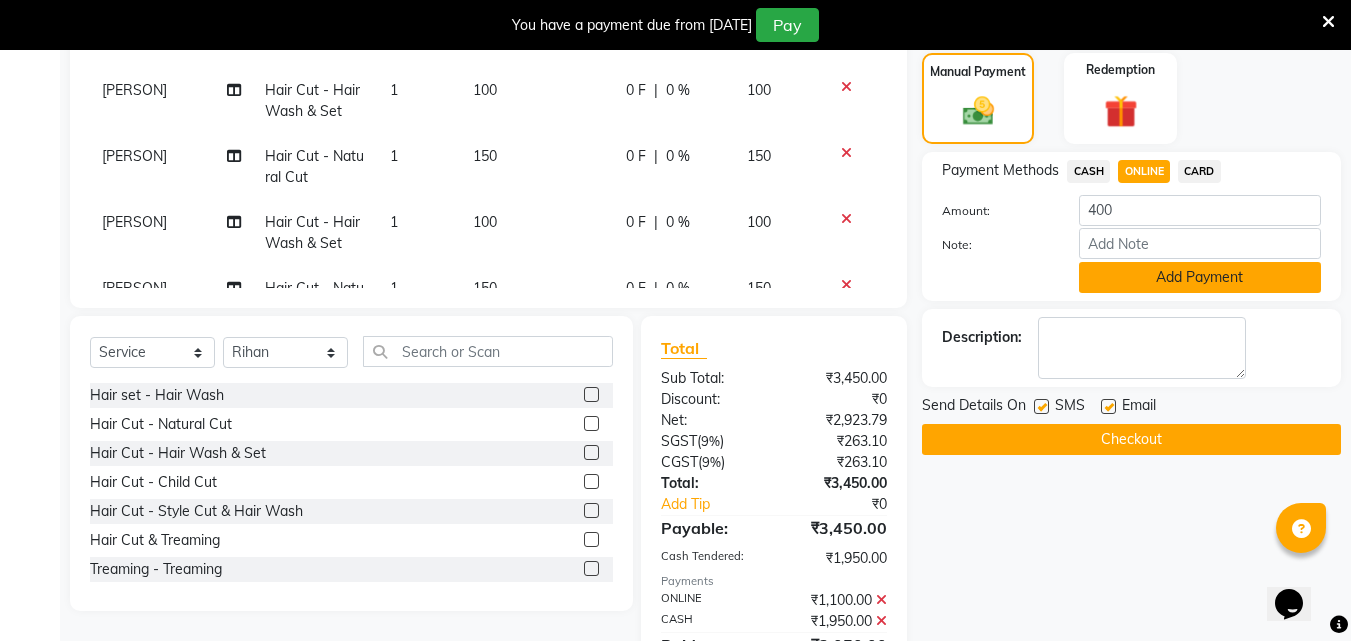 click on "Add Payment" 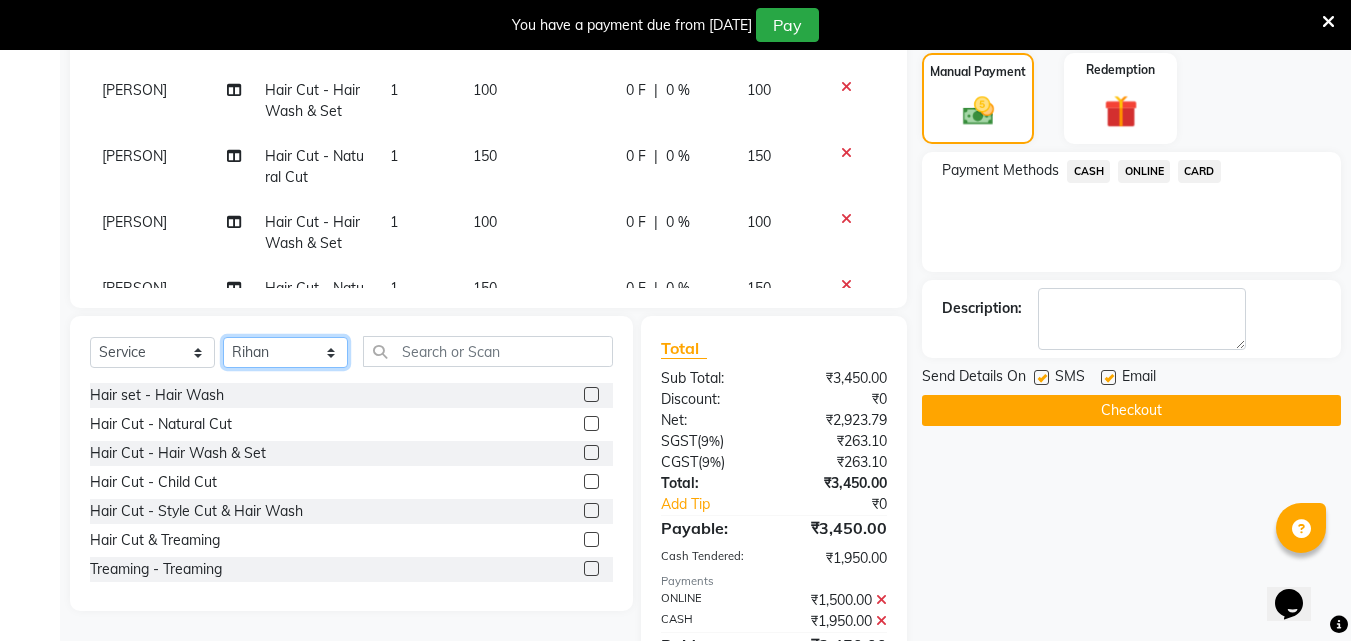click on "Select Stylist Ali Amol Juned PMS Rihan shop exe emply" 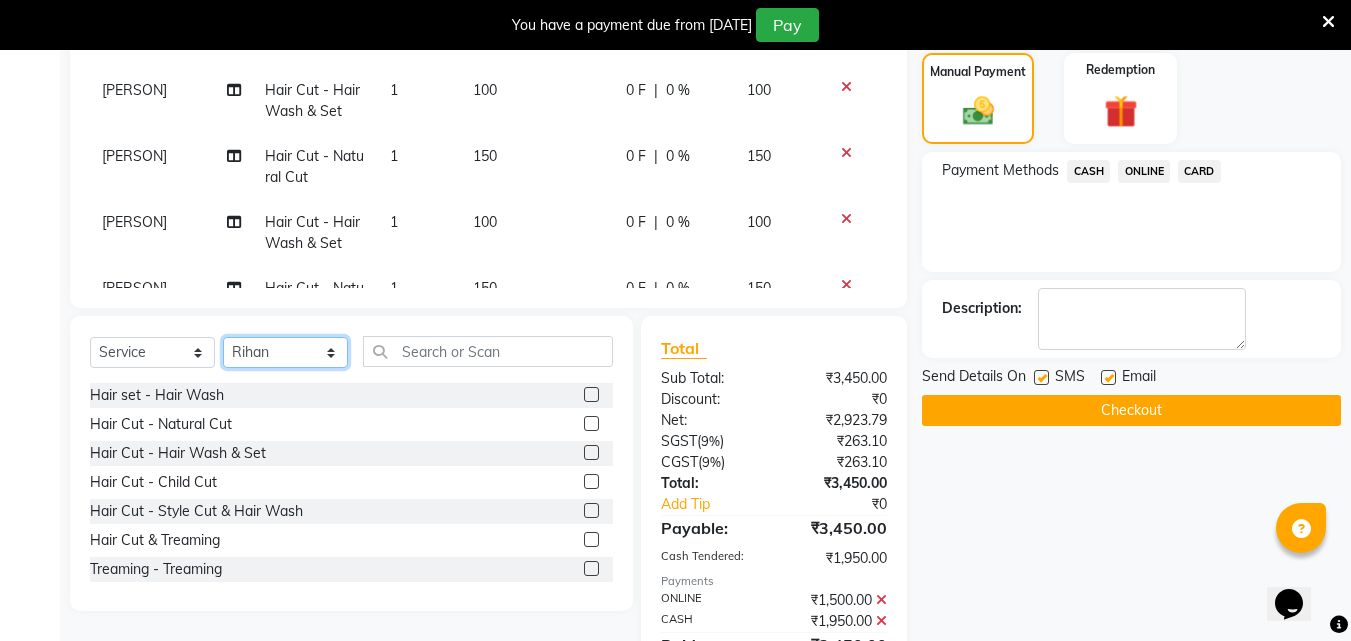 select on "38049" 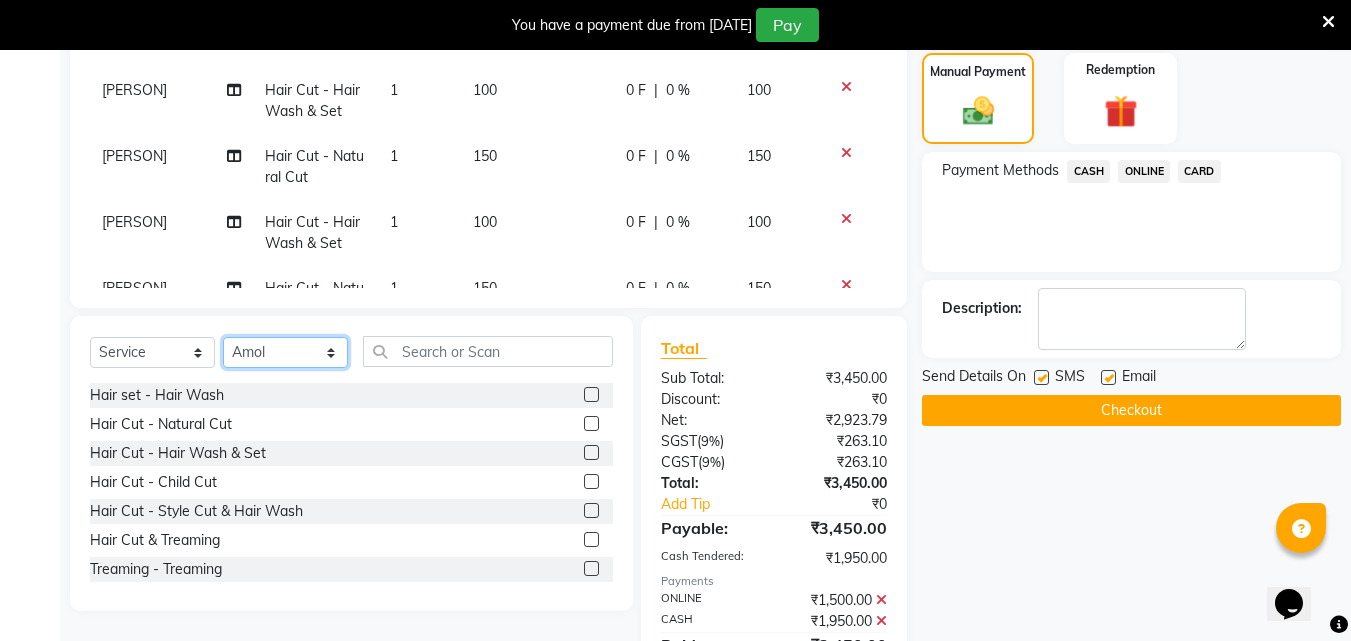 click on "Select Stylist Ali Amol Juned PMS Rihan shop exe emply" 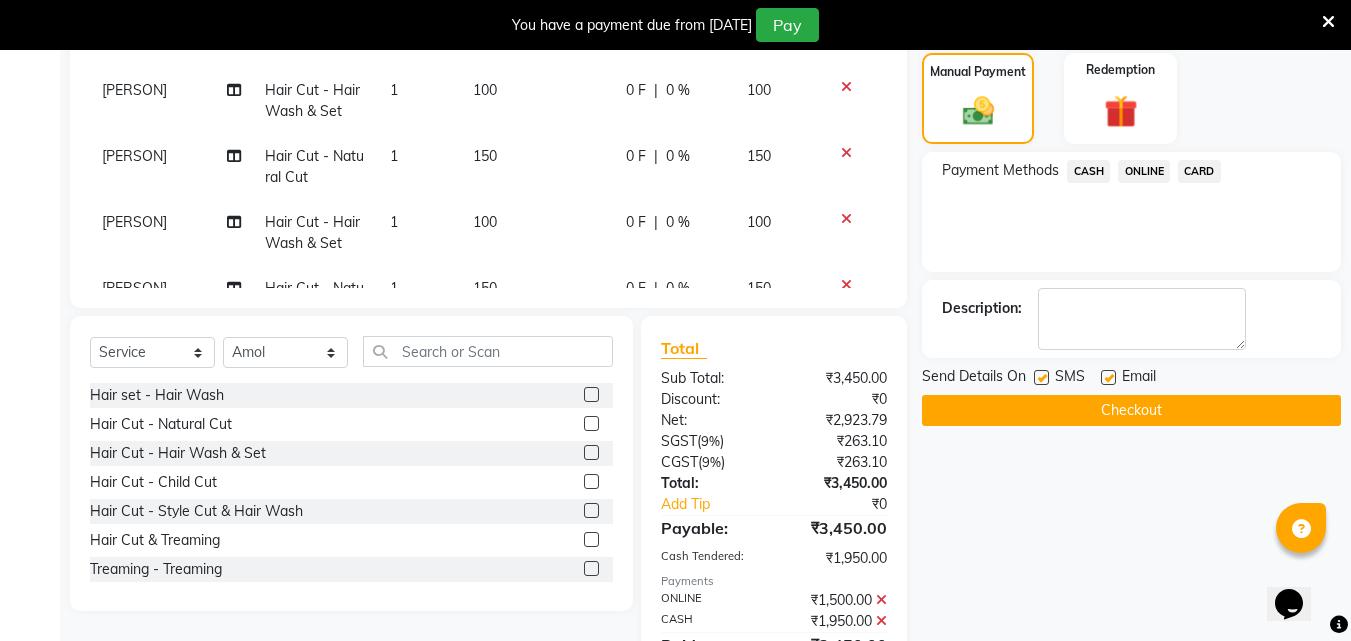 click 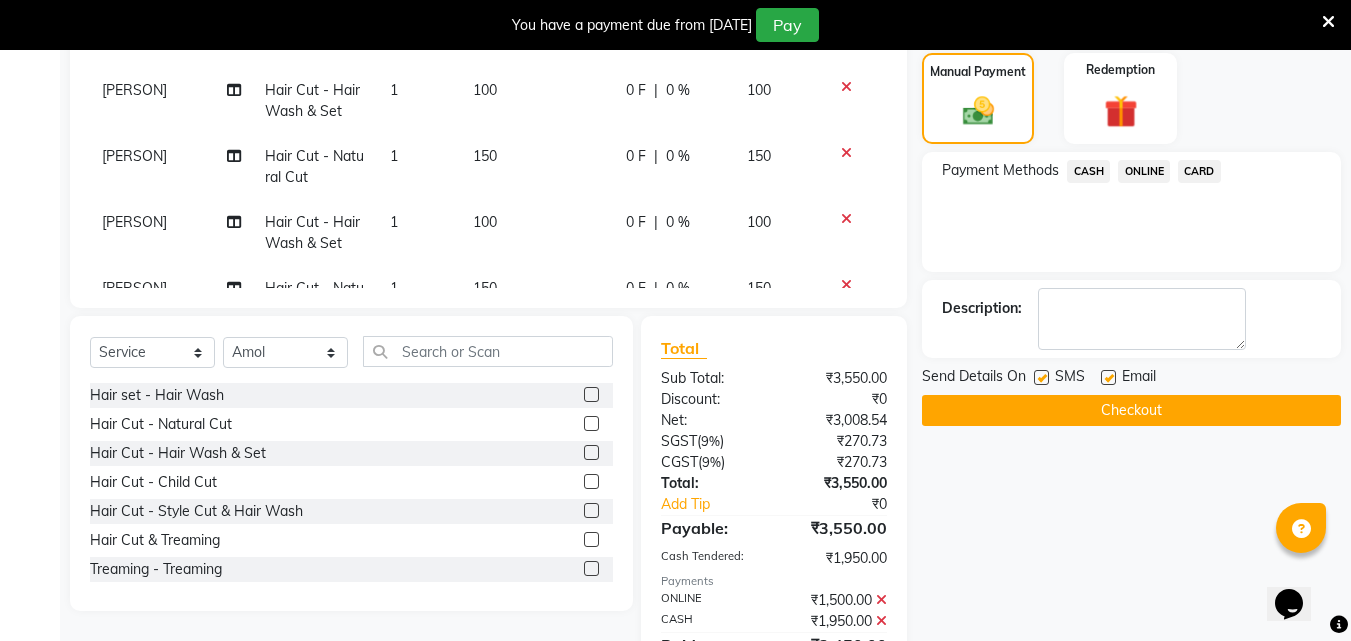 click 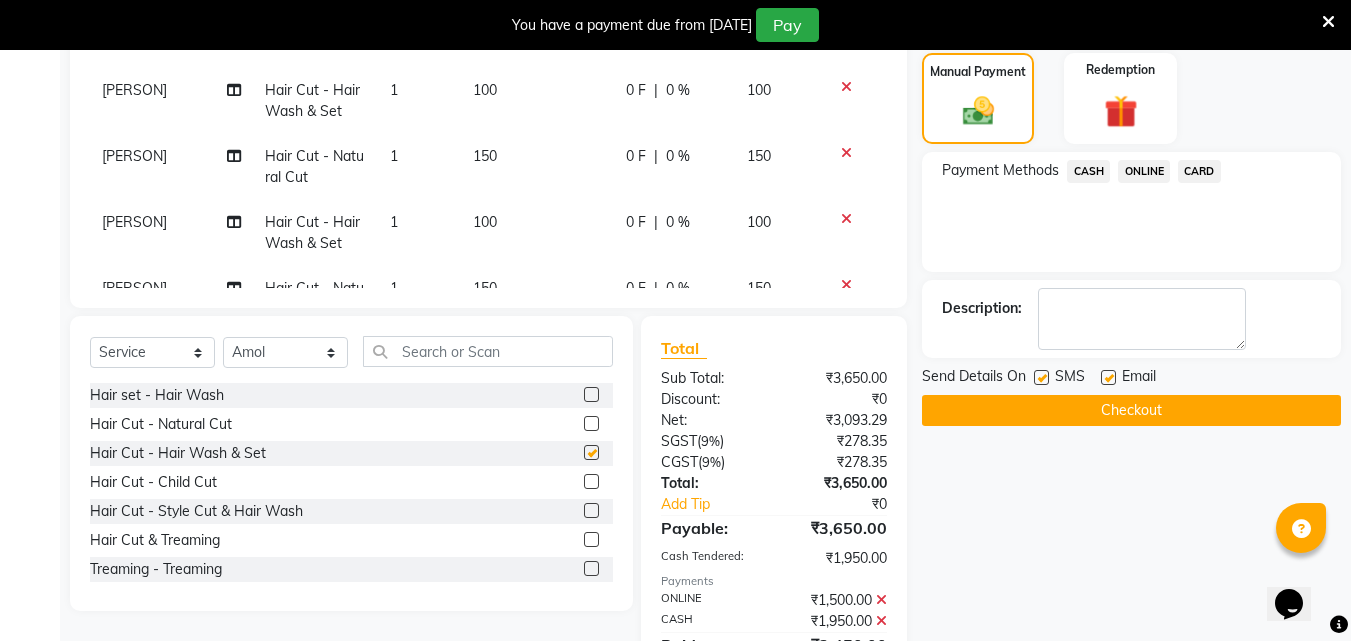checkbox on "false" 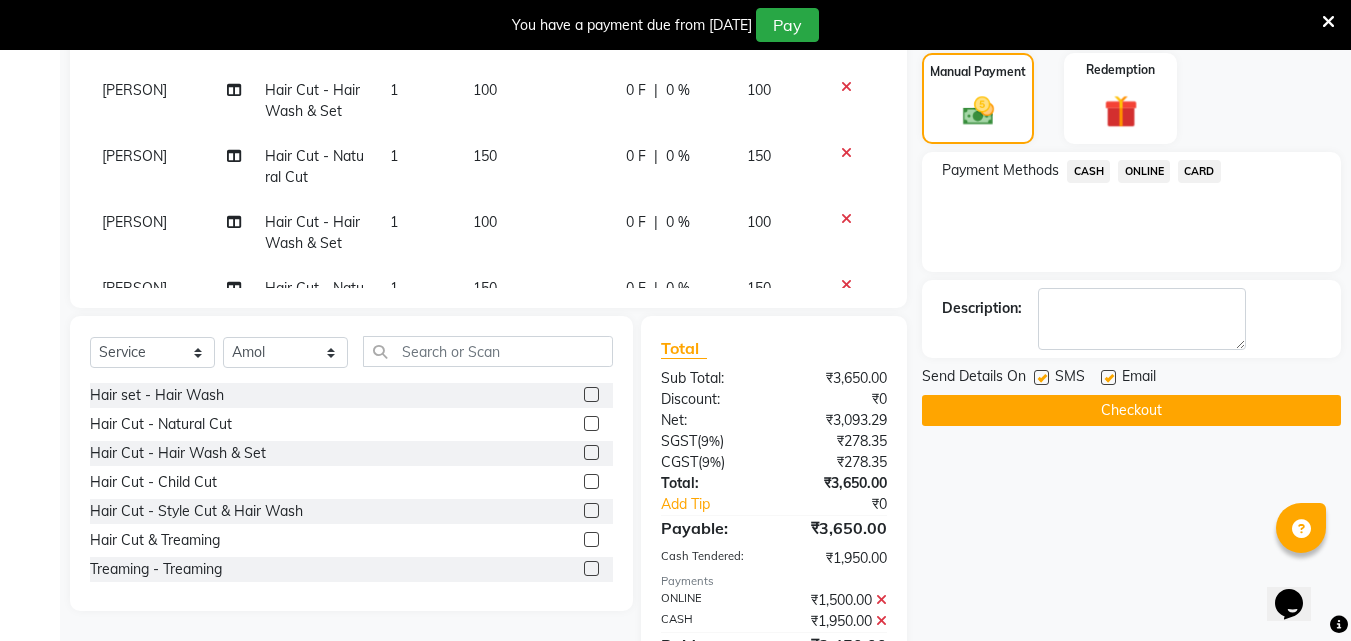click on "ONLINE" 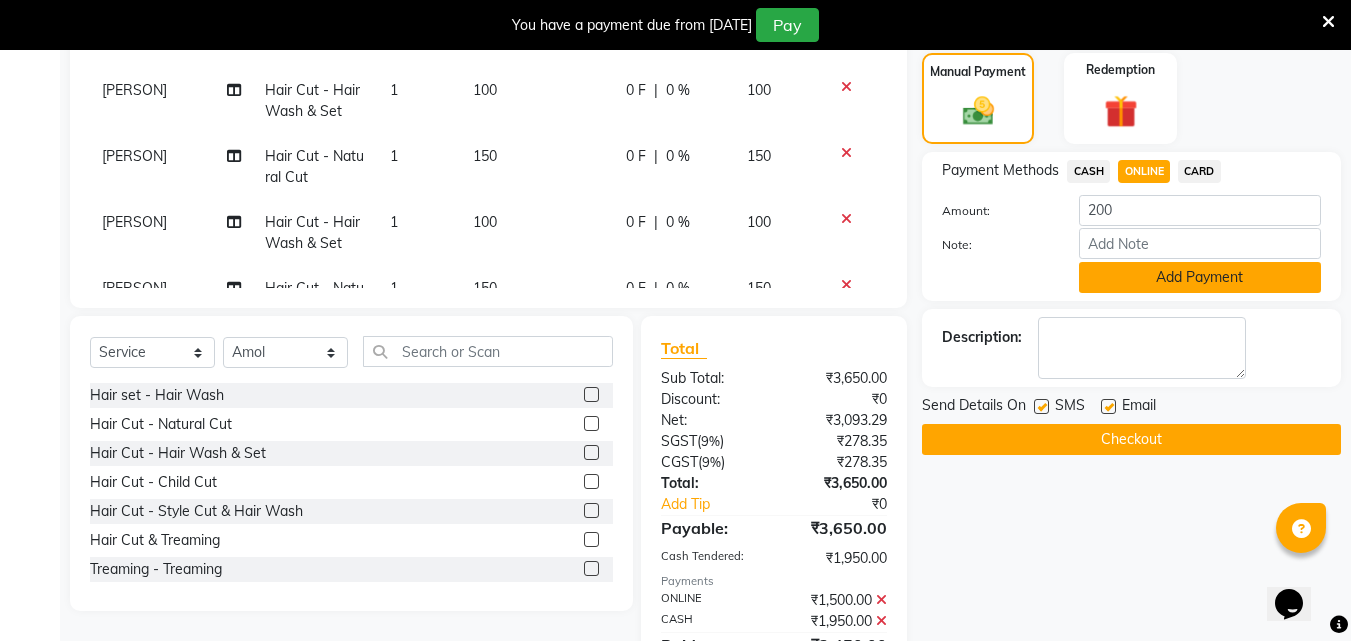click on "Add Payment" 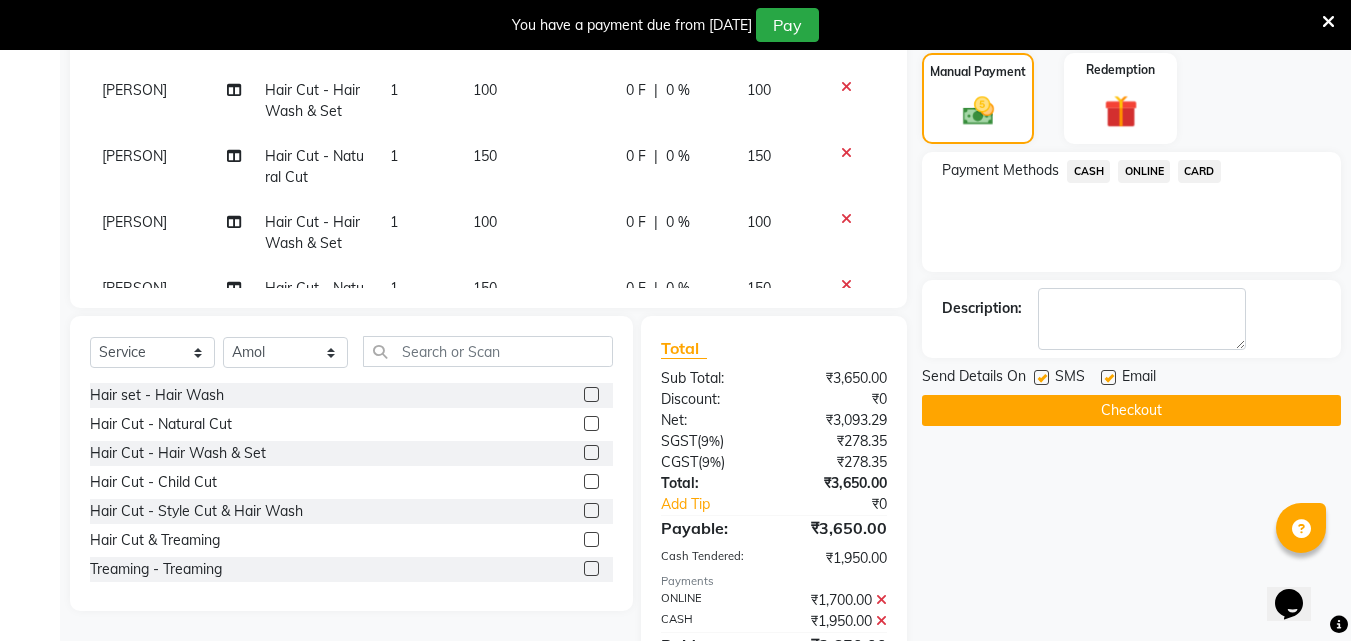 click on "Checkout" 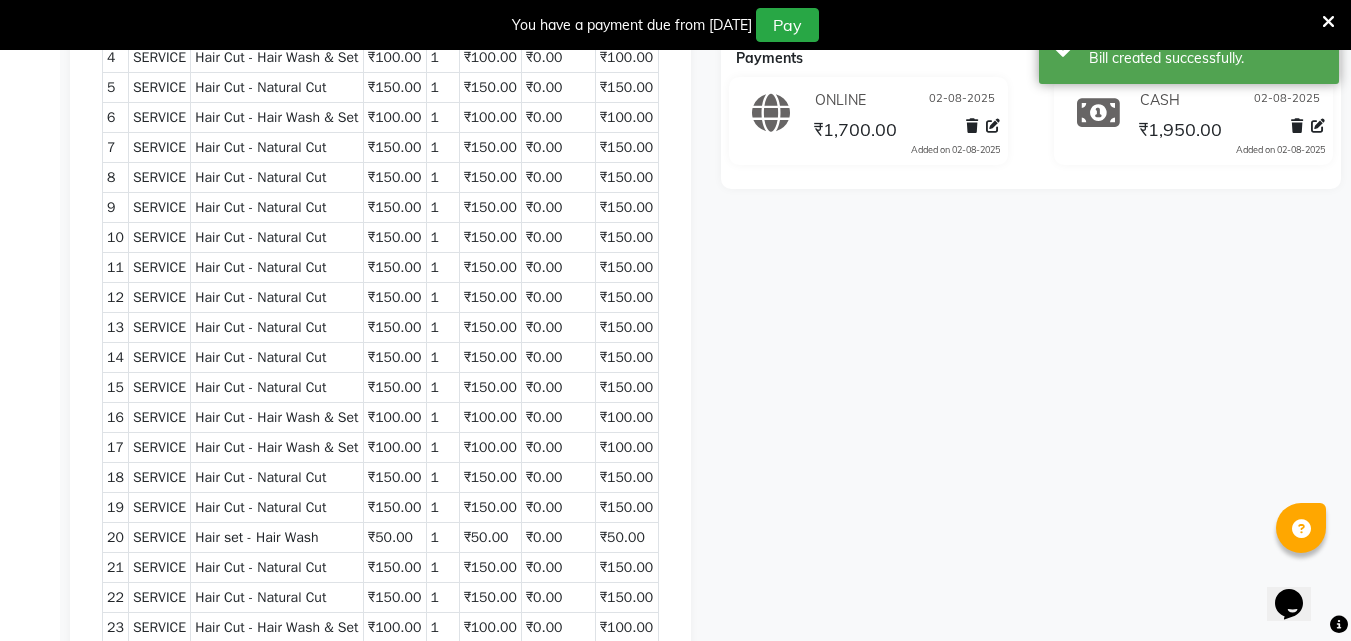 scroll, scrollTop: 0, scrollLeft: 0, axis: both 